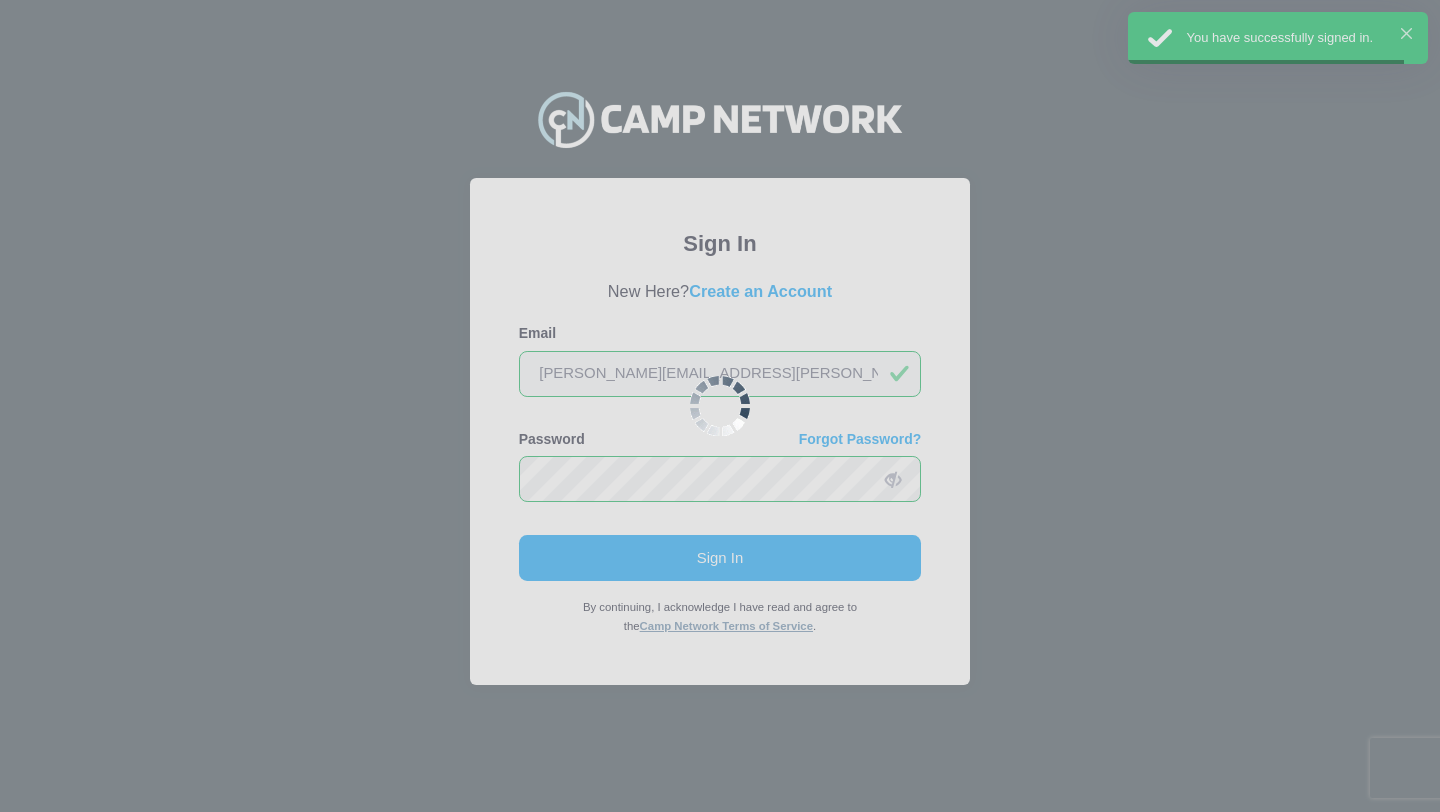 scroll, scrollTop: 0, scrollLeft: 0, axis: both 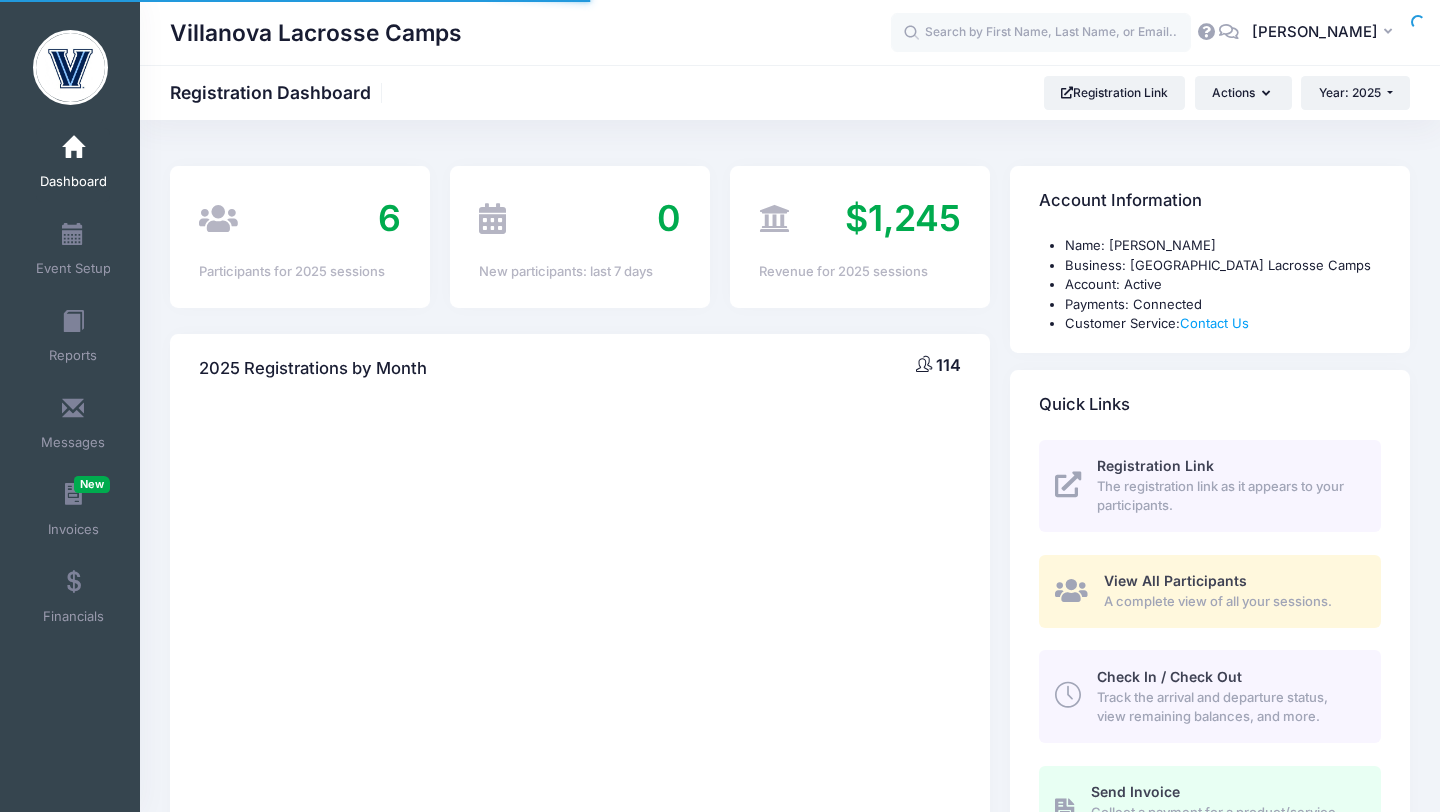 select 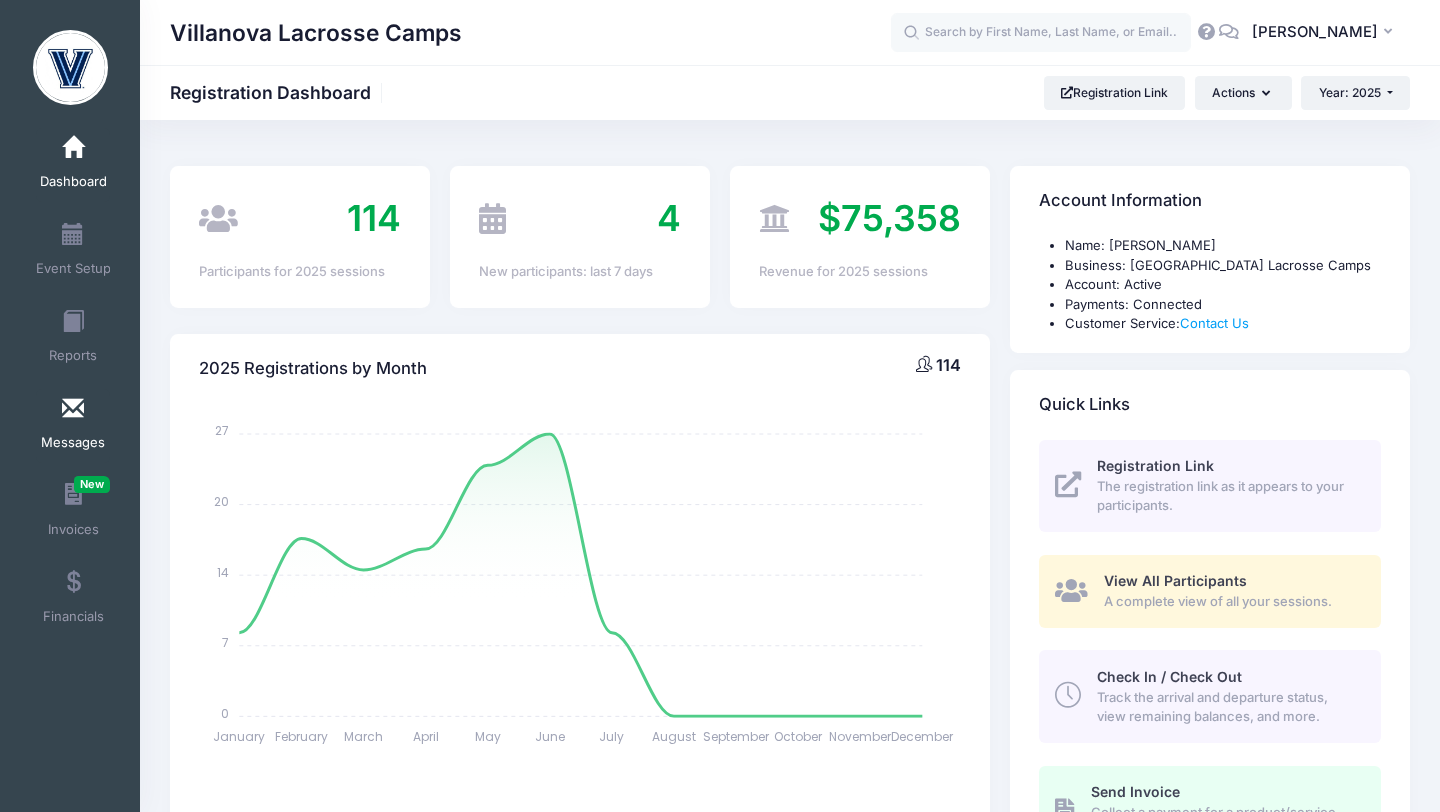 click on "Messages" at bounding box center [73, 426] 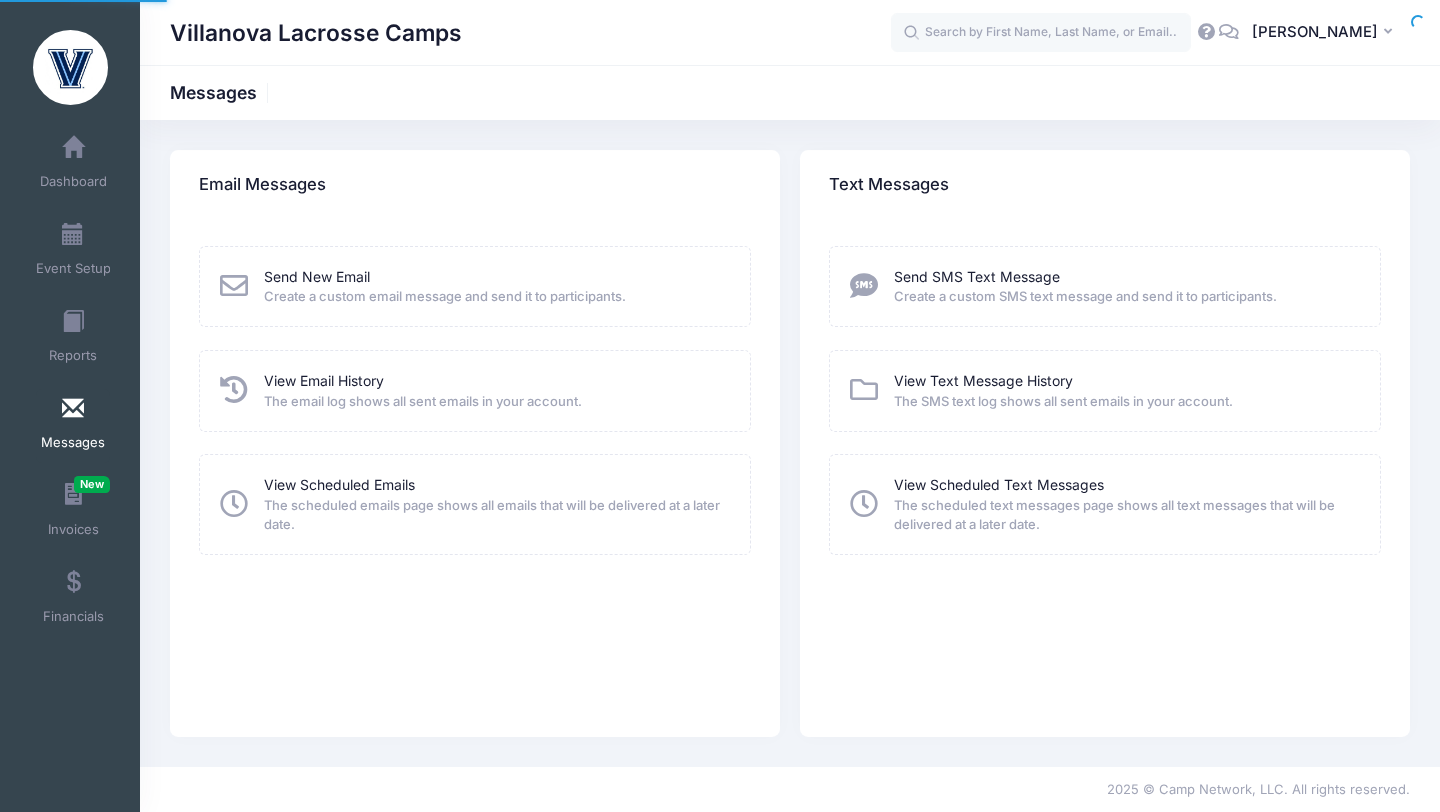 scroll, scrollTop: 0, scrollLeft: 0, axis: both 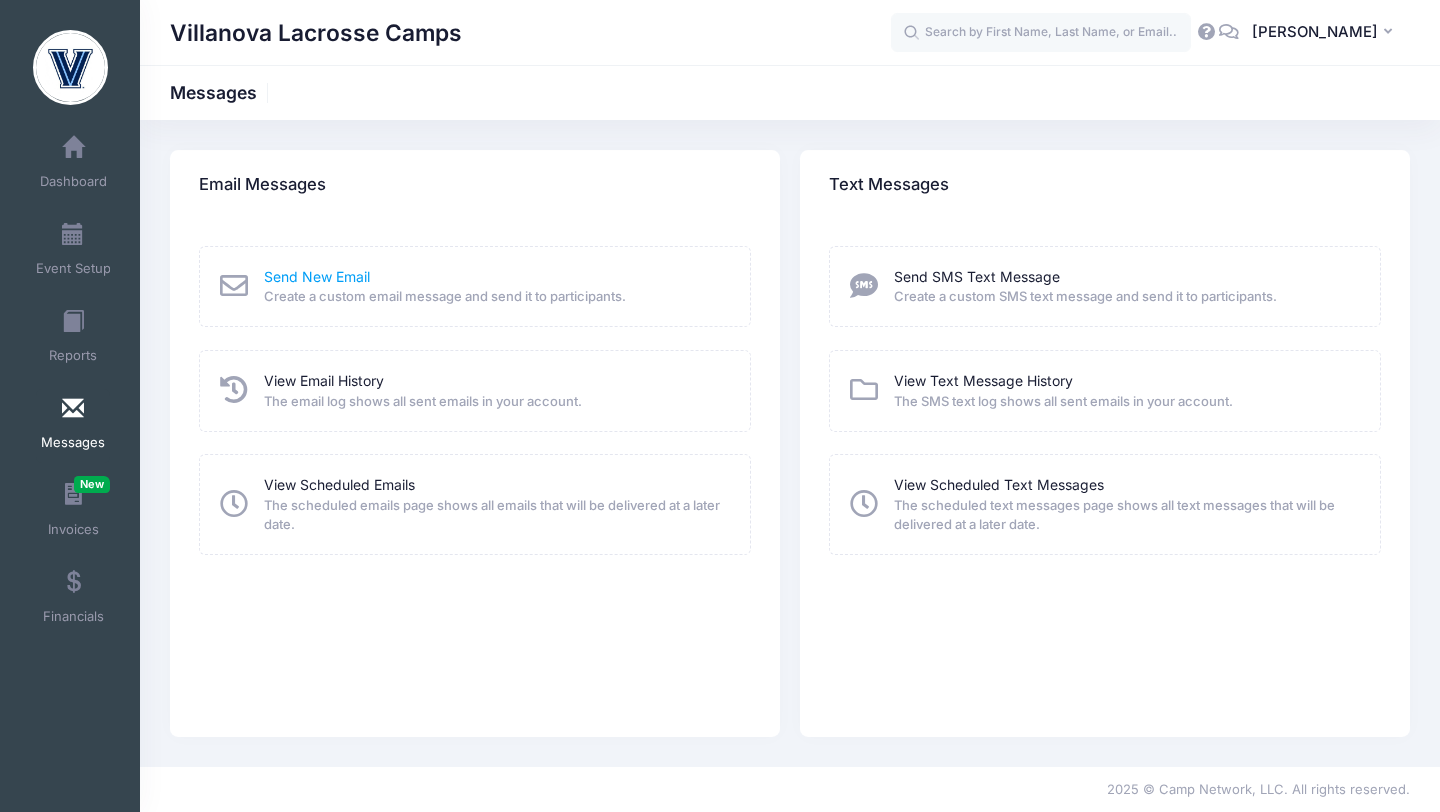 click on "Send New Email" at bounding box center (317, 276) 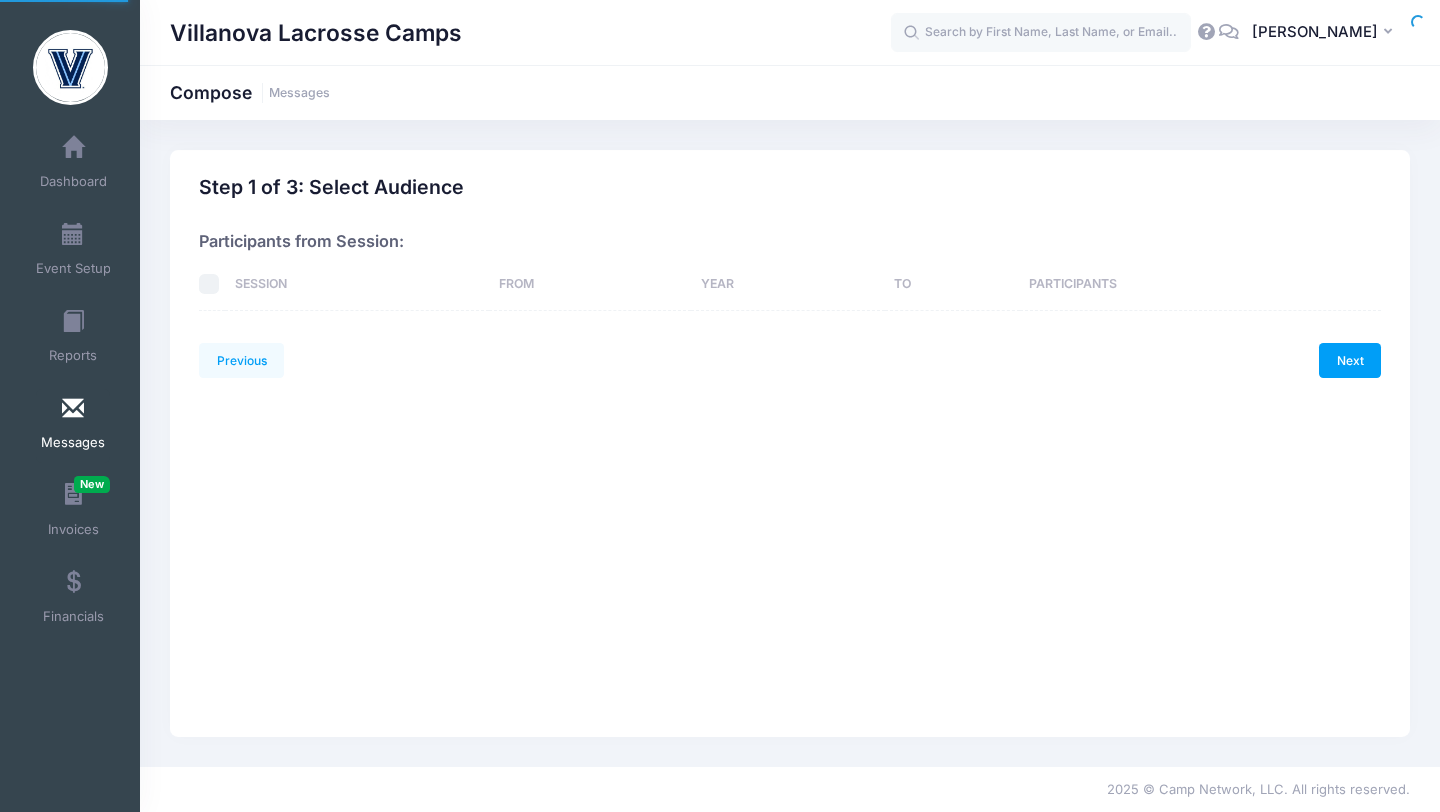 scroll, scrollTop: 0, scrollLeft: 0, axis: both 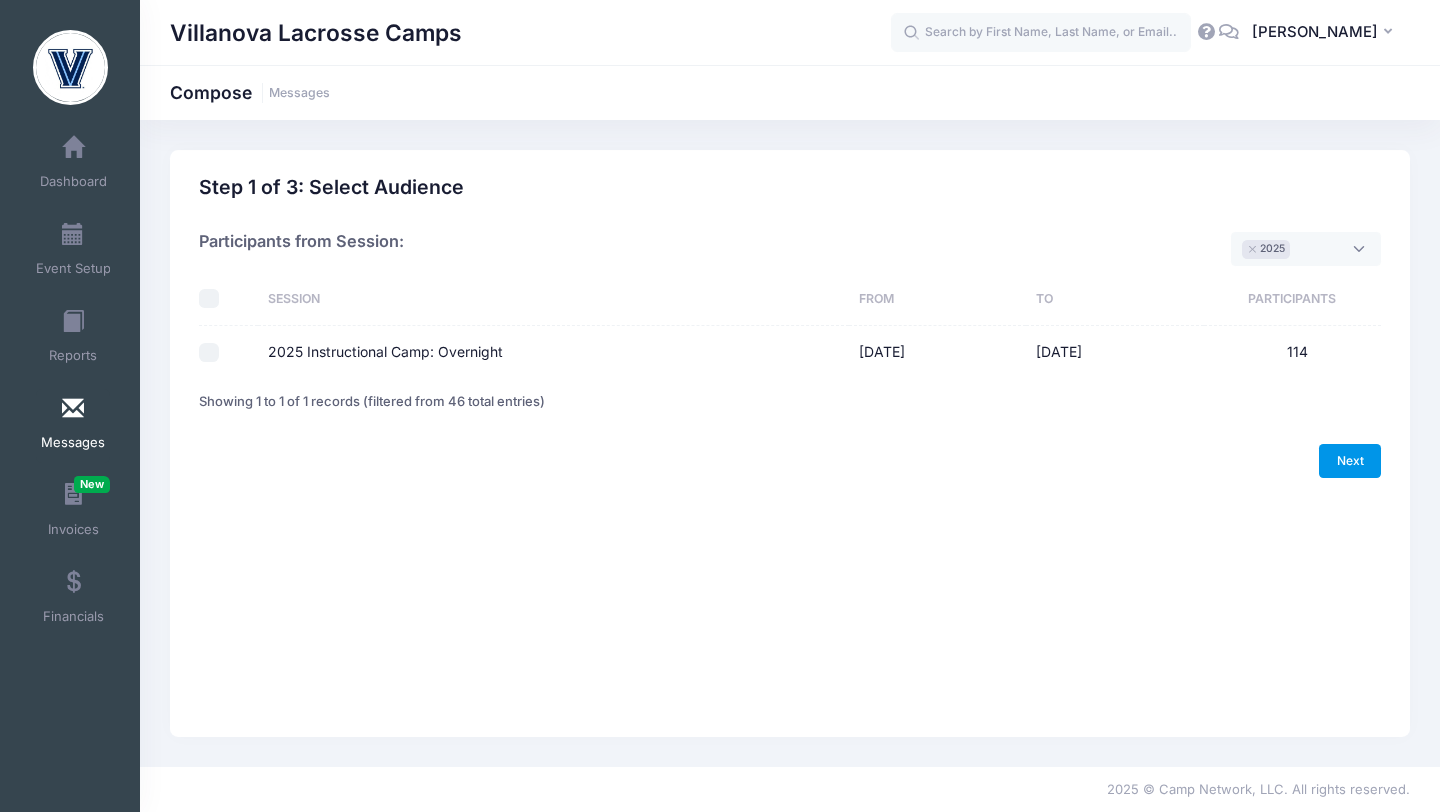 click on "Next" at bounding box center (1350, 461) 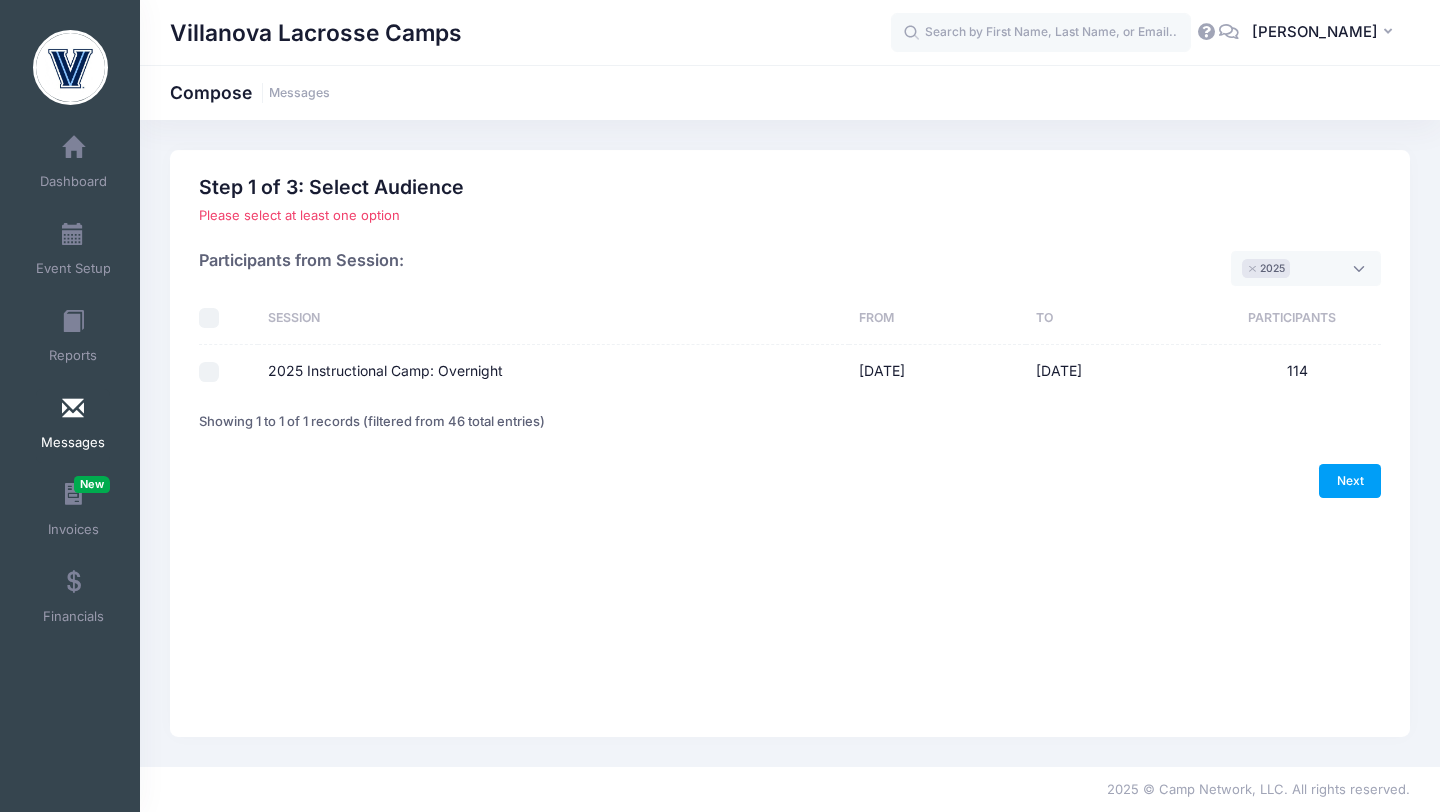 click on "2025 Instructional Camp: Overnight" at bounding box center [209, 372] 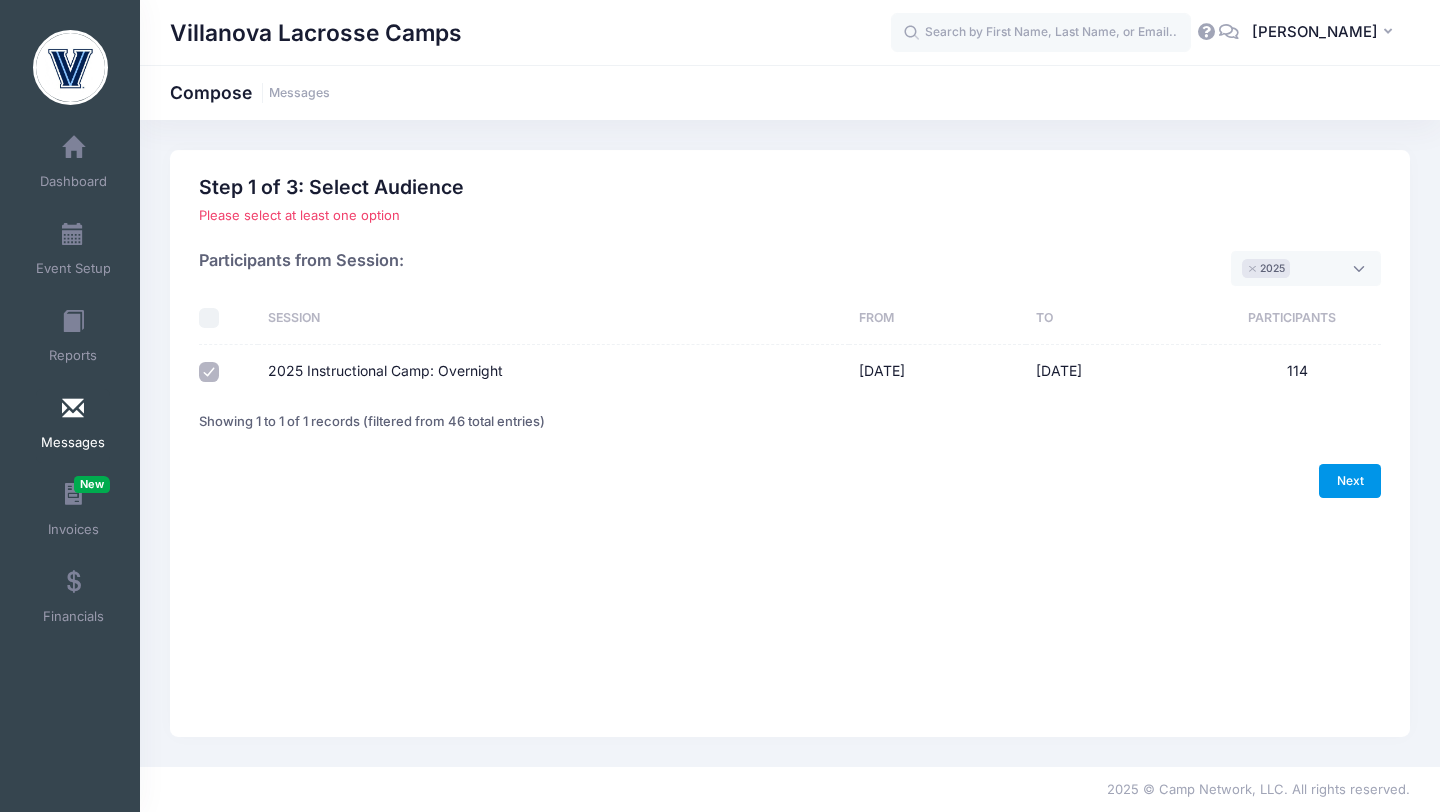 click on "Next" at bounding box center (1350, 481) 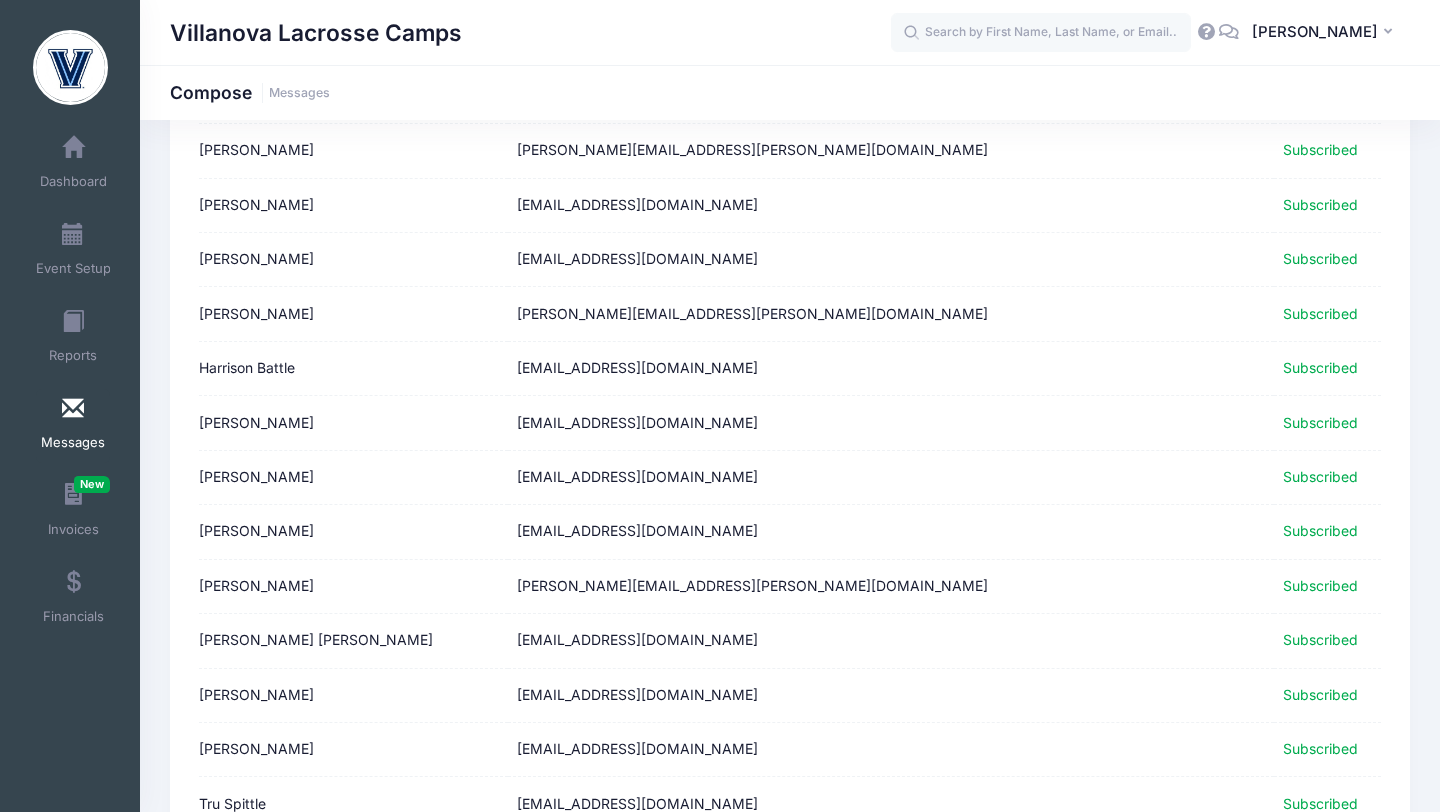 scroll, scrollTop: 2426, scrollLeft: 0, axis: vertical 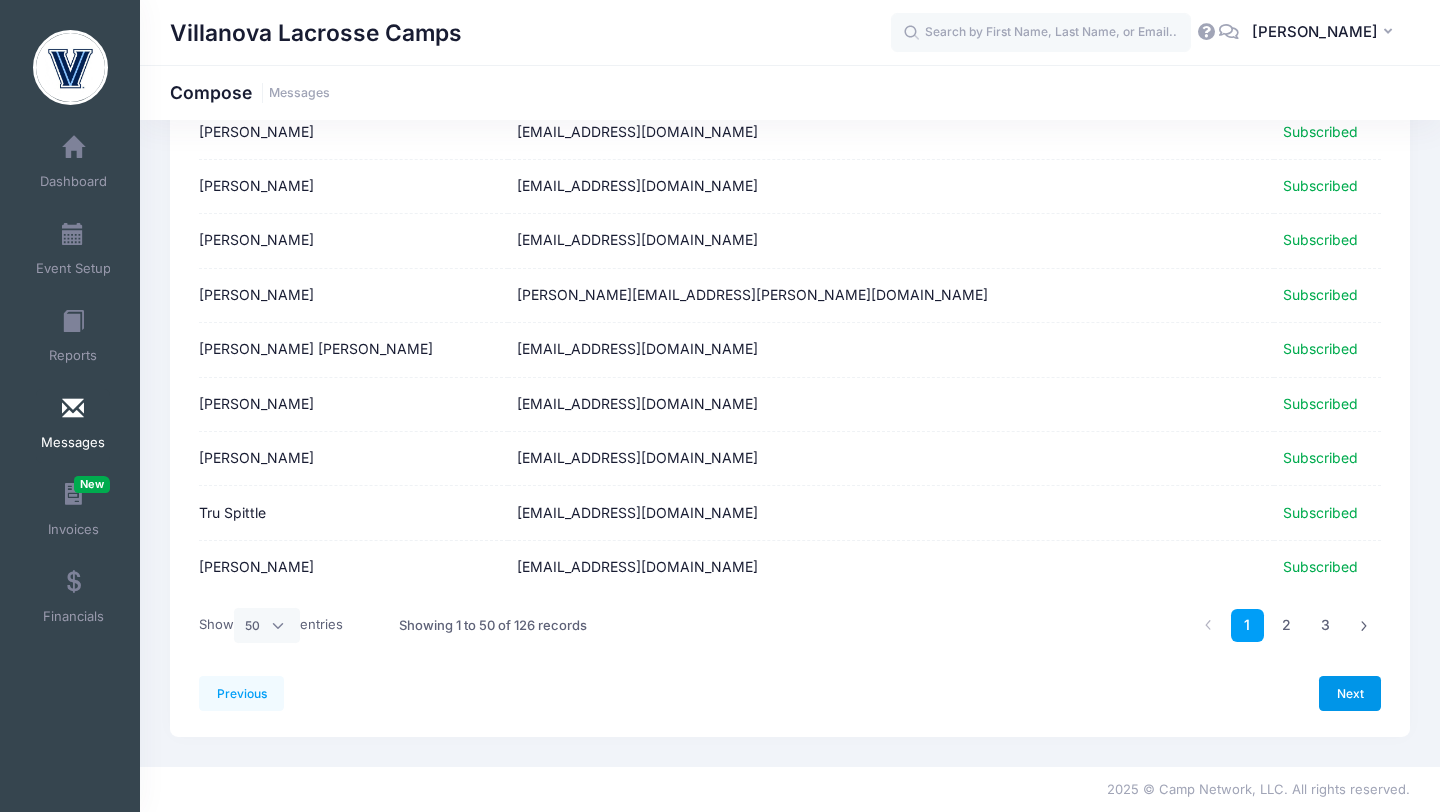 click on "Next" at bounding box center [1350, 693] 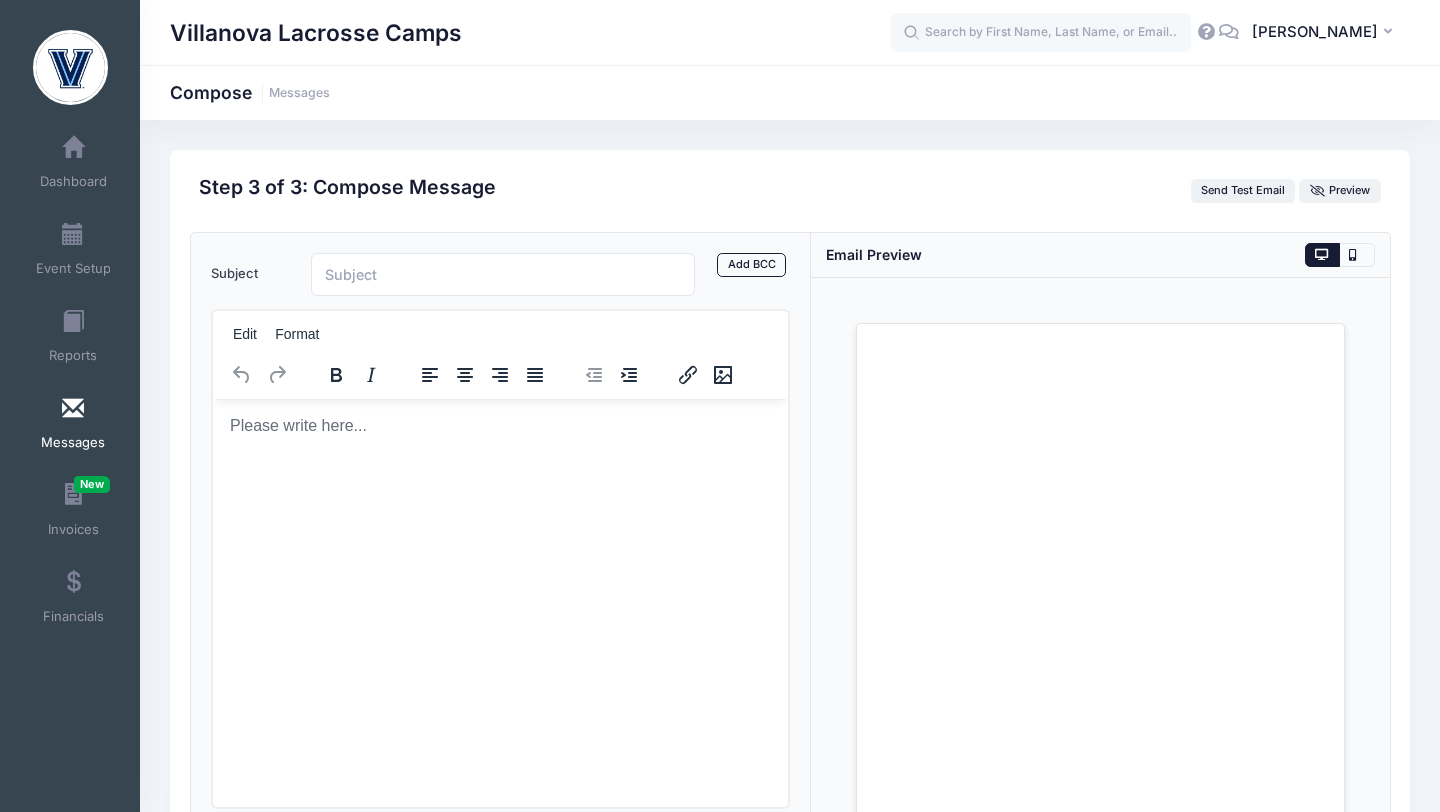 scroll, scrollTop: 0, scrollLeft: 0, axis: both 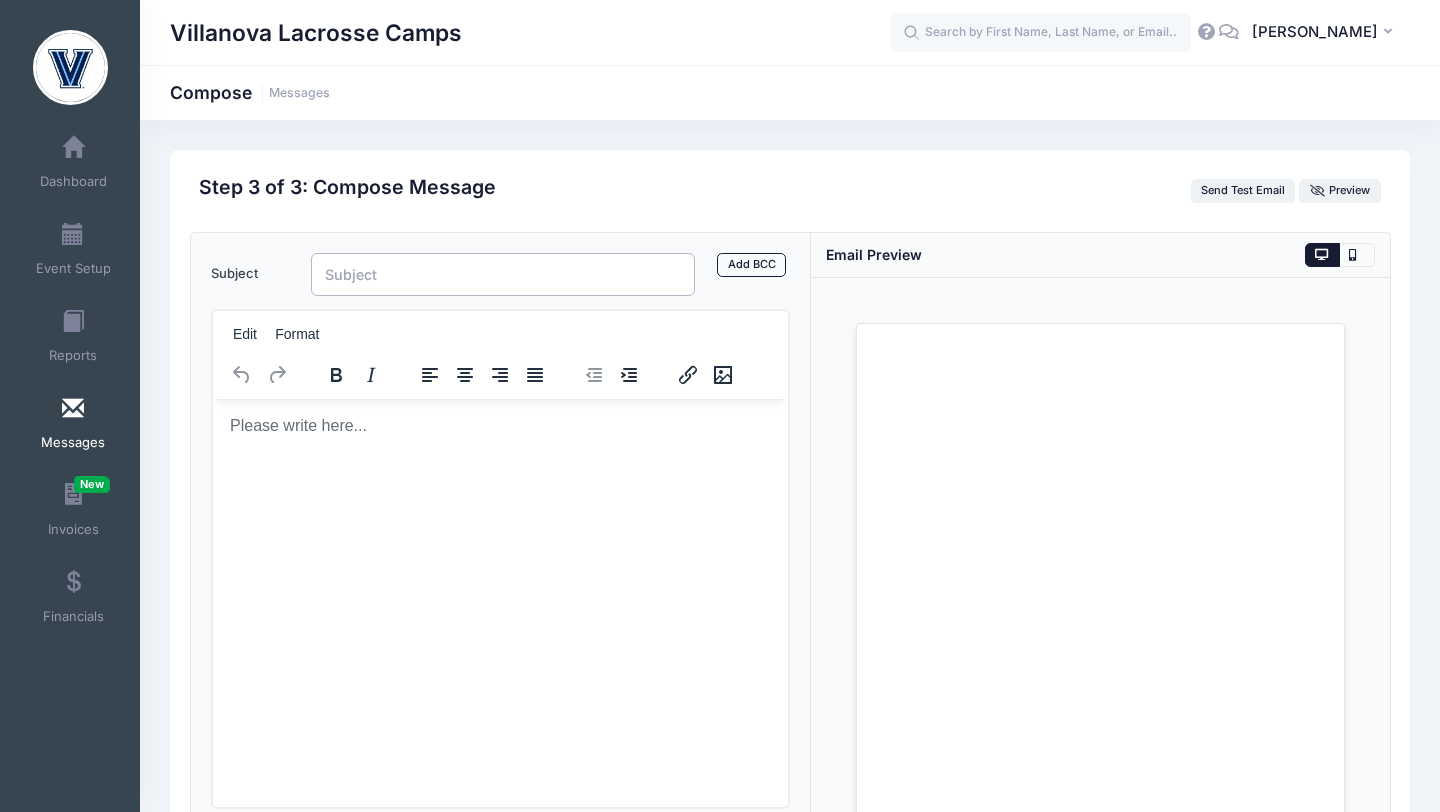 click on "Subject" at bounding box center (503, 274) 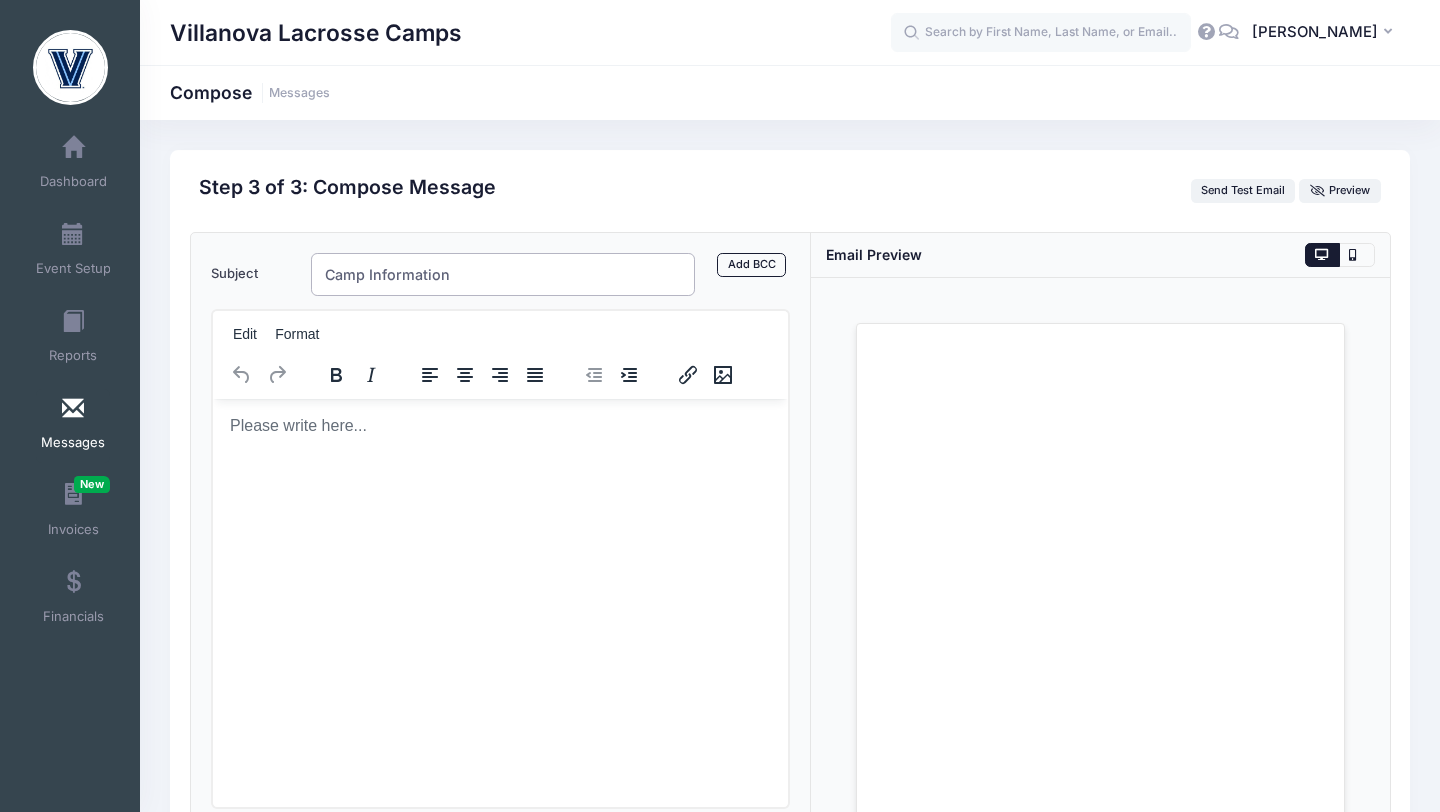 type on "Camp Information" 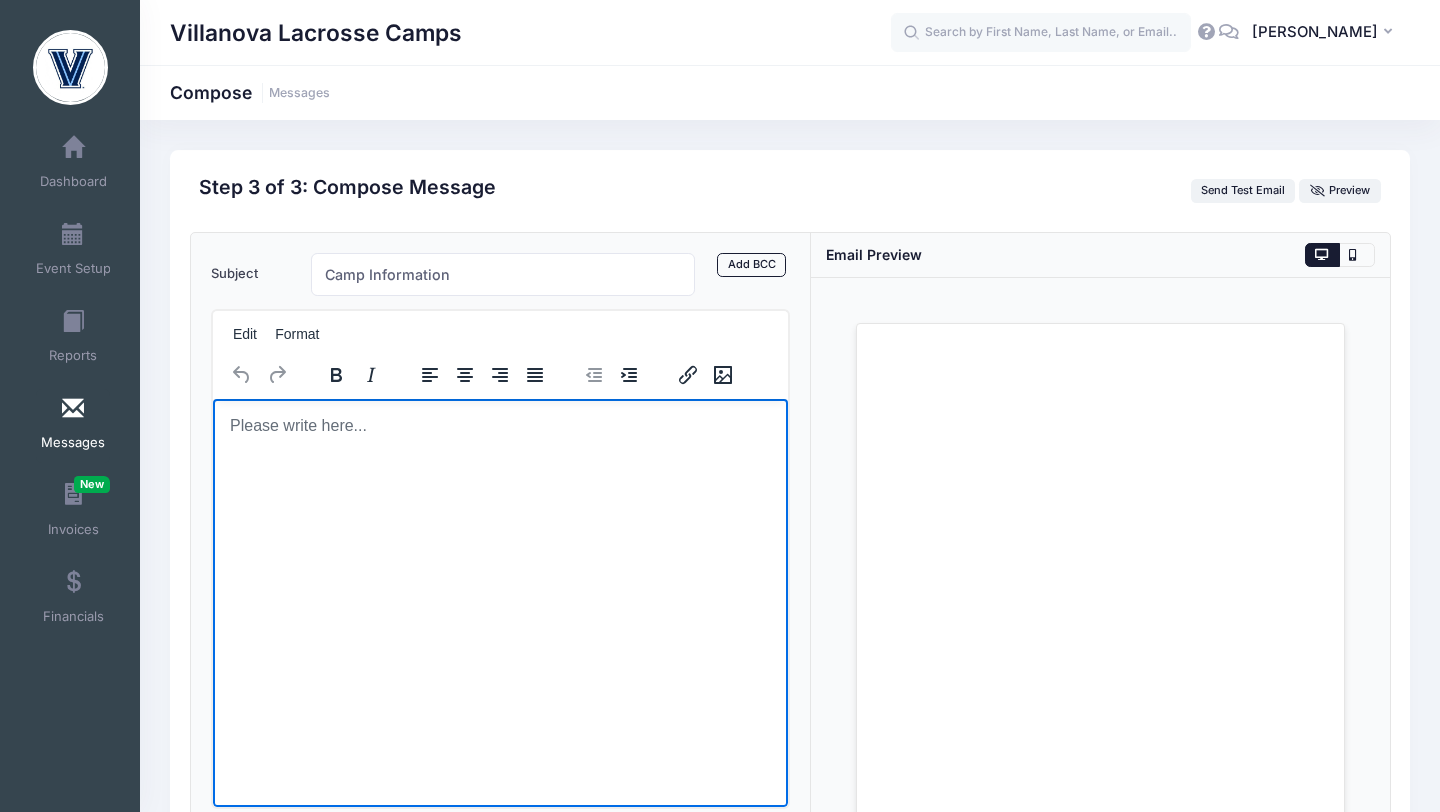click at bounding box center [499, 425] 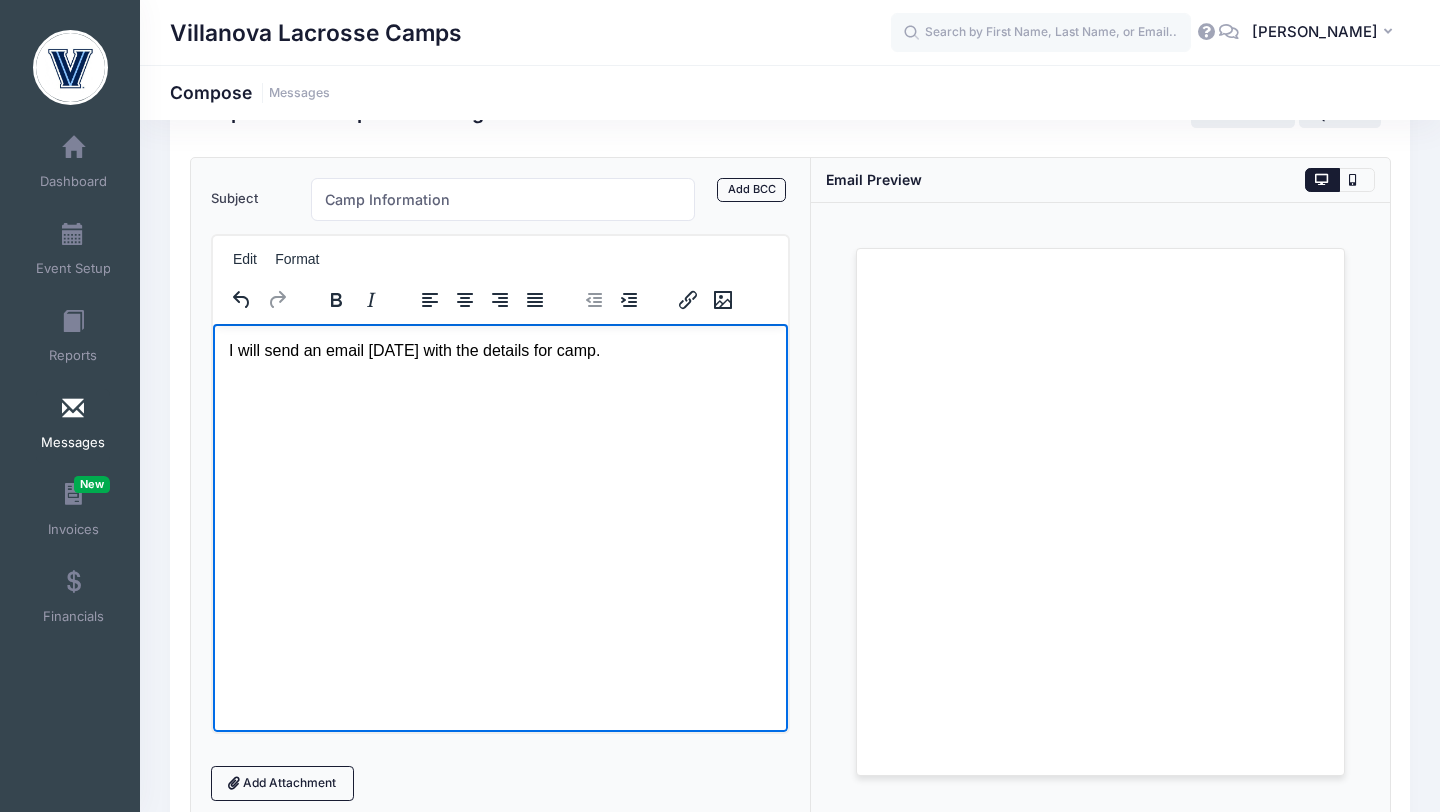 scroll, scrollTop: 240, scrollLeft: 0, axis: vertical 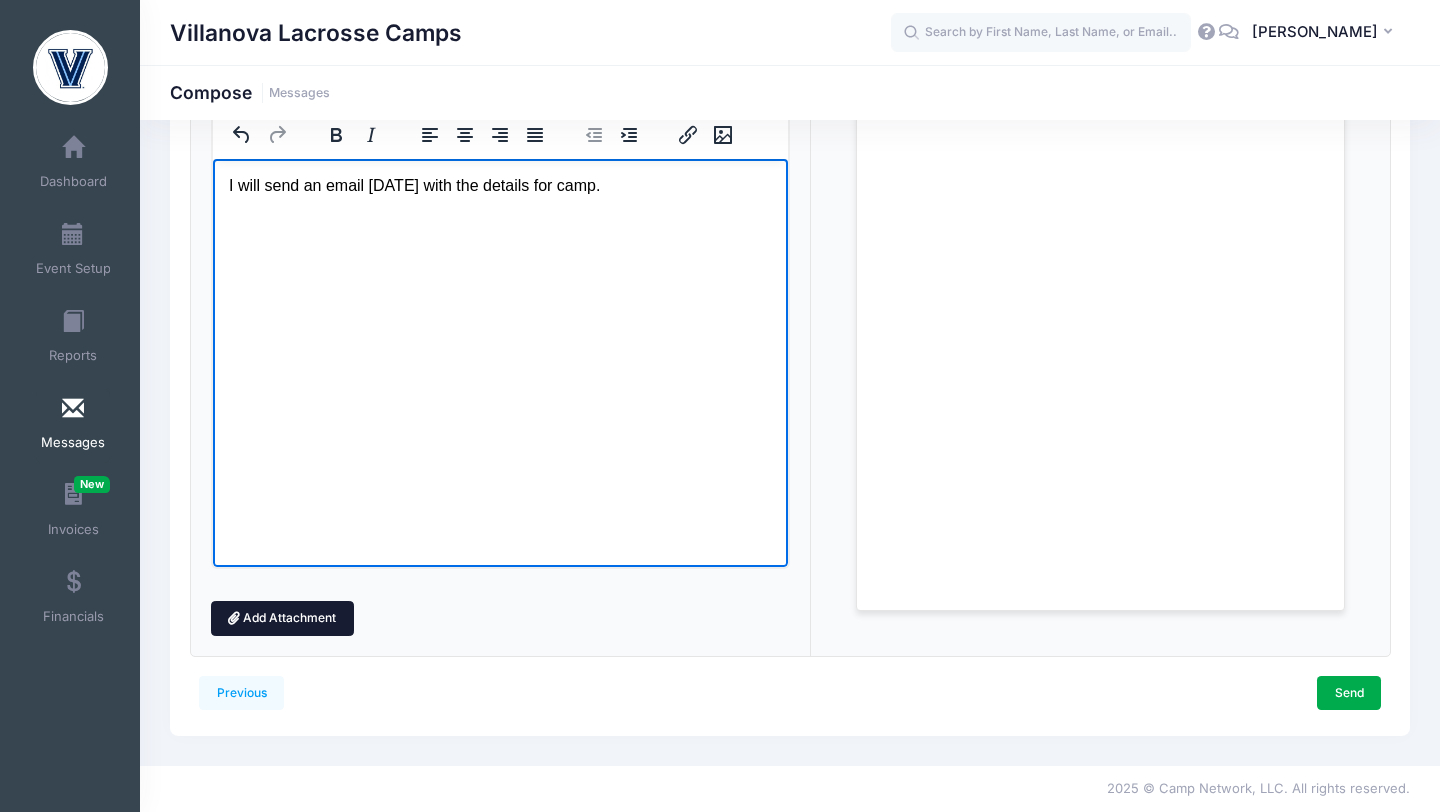 click on "Add Attachment" at bounding box center [282, 618] 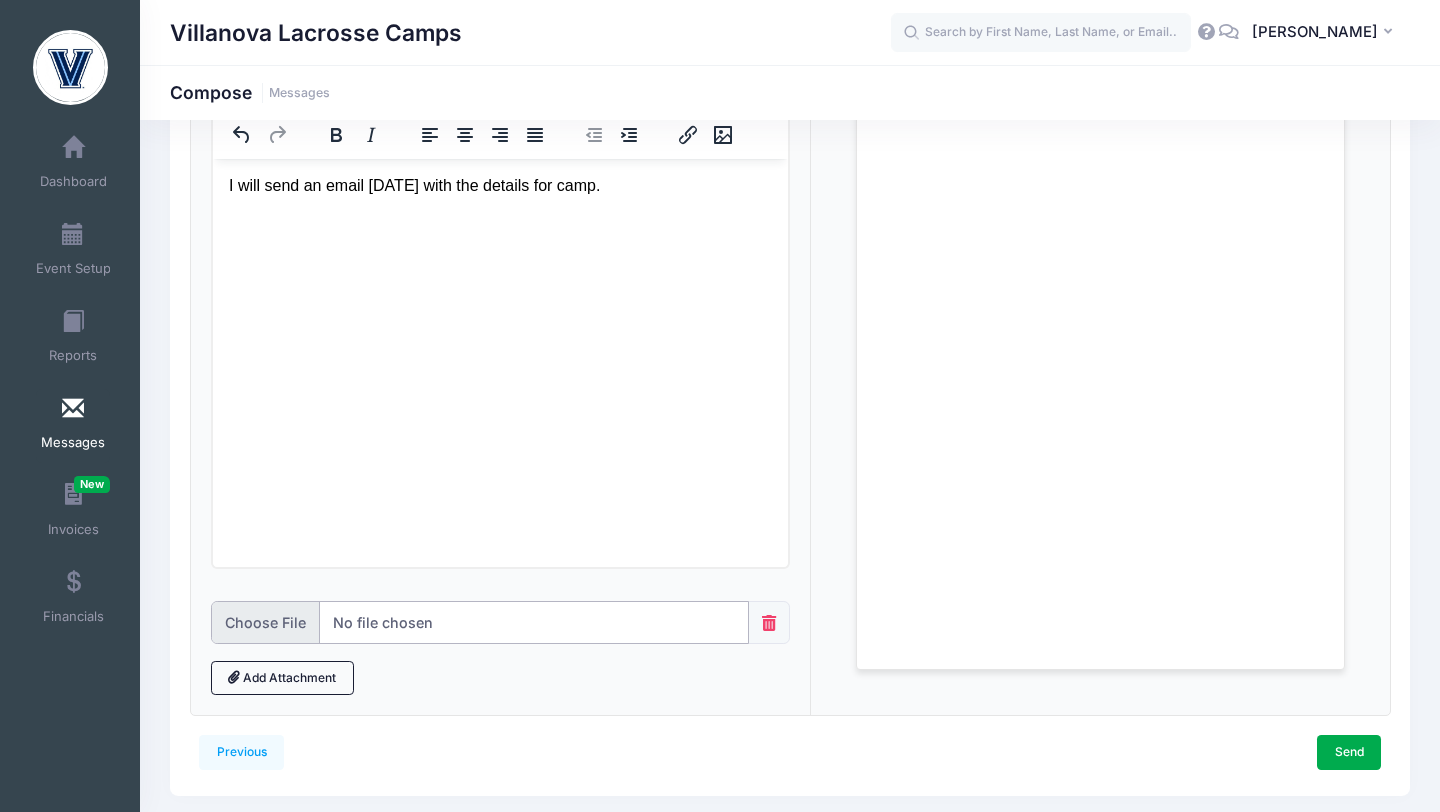 click at bounding box center (480, 622) 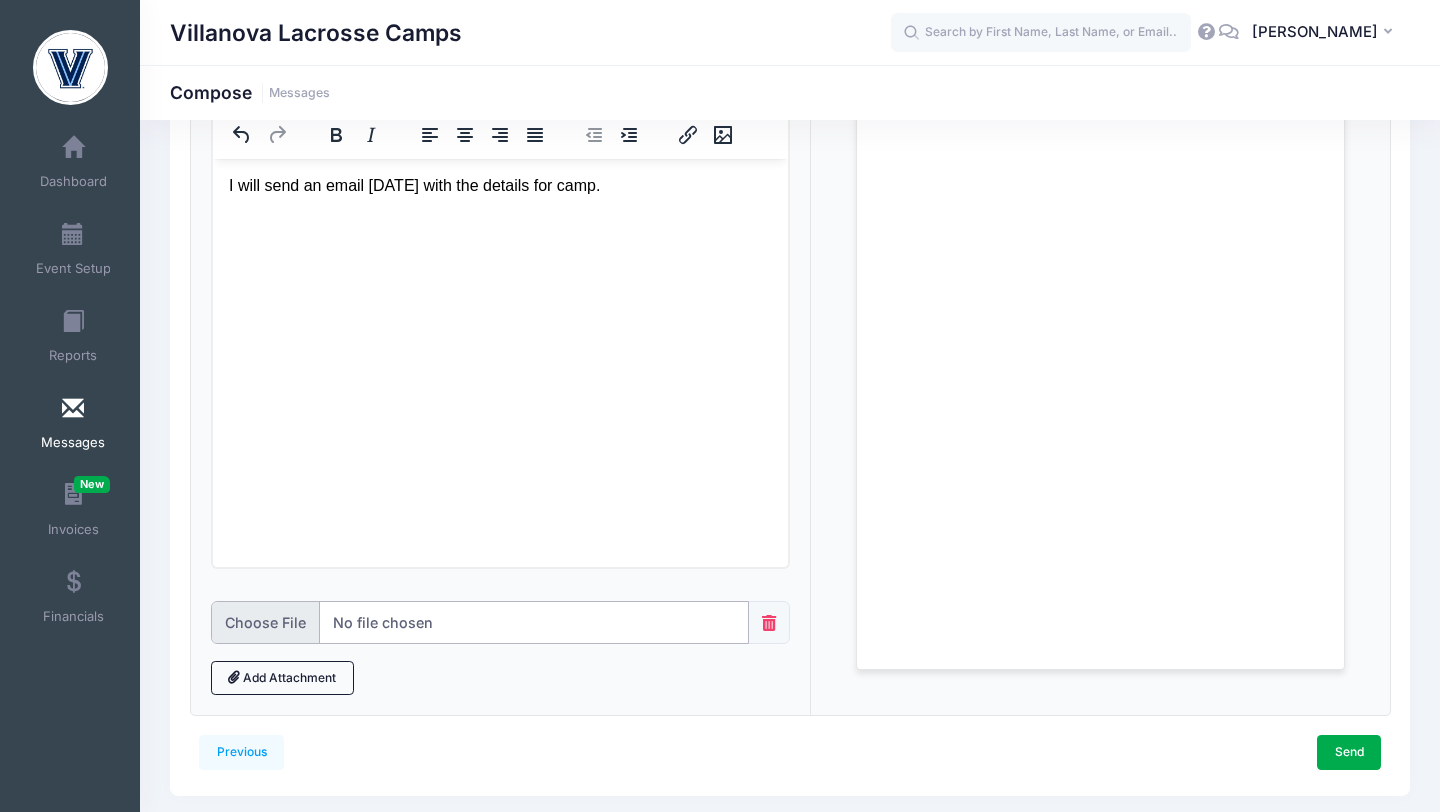 type on "C:\fakepath\2025 exhibit C.pdf" 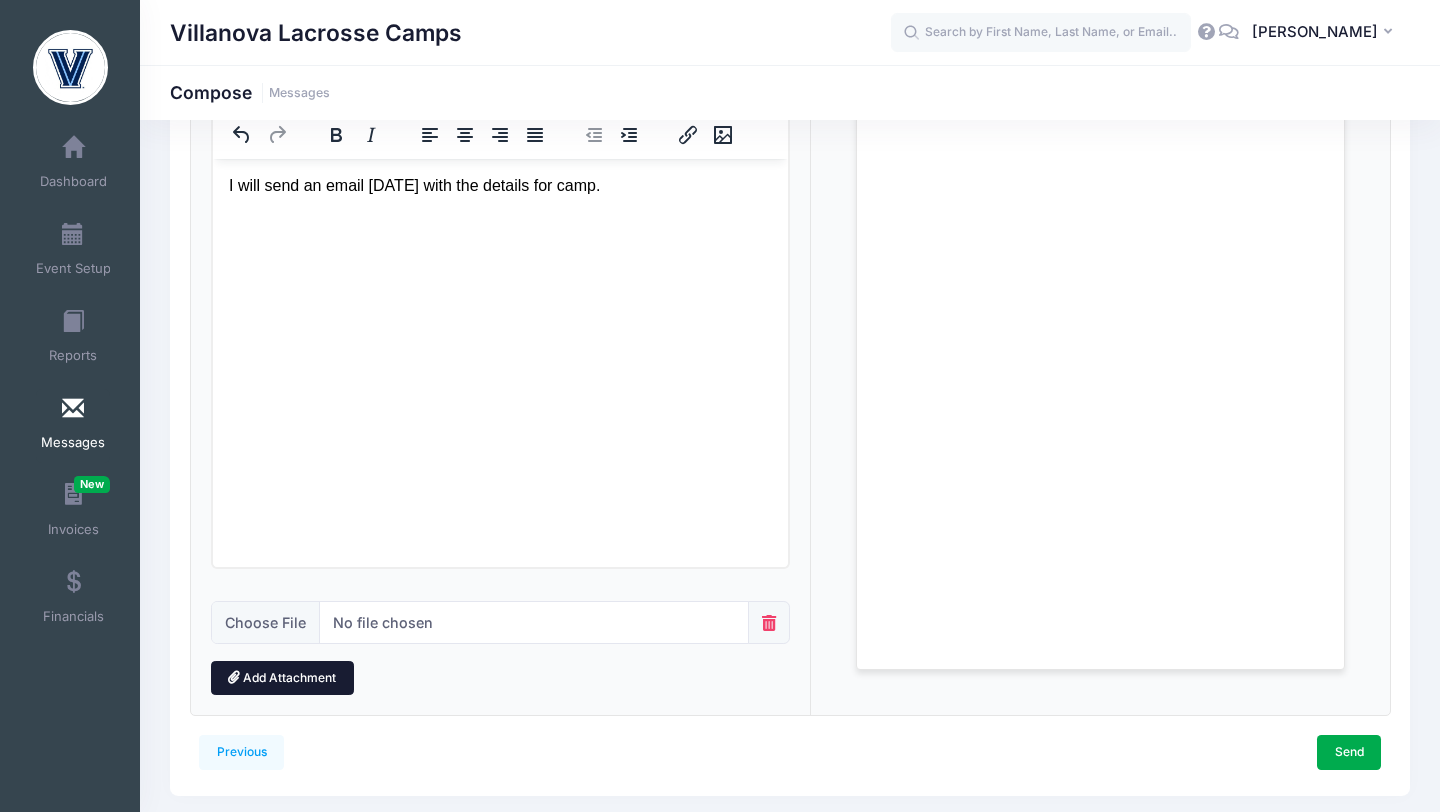 click on "Add Attachment" at bounding box center (282, 678) 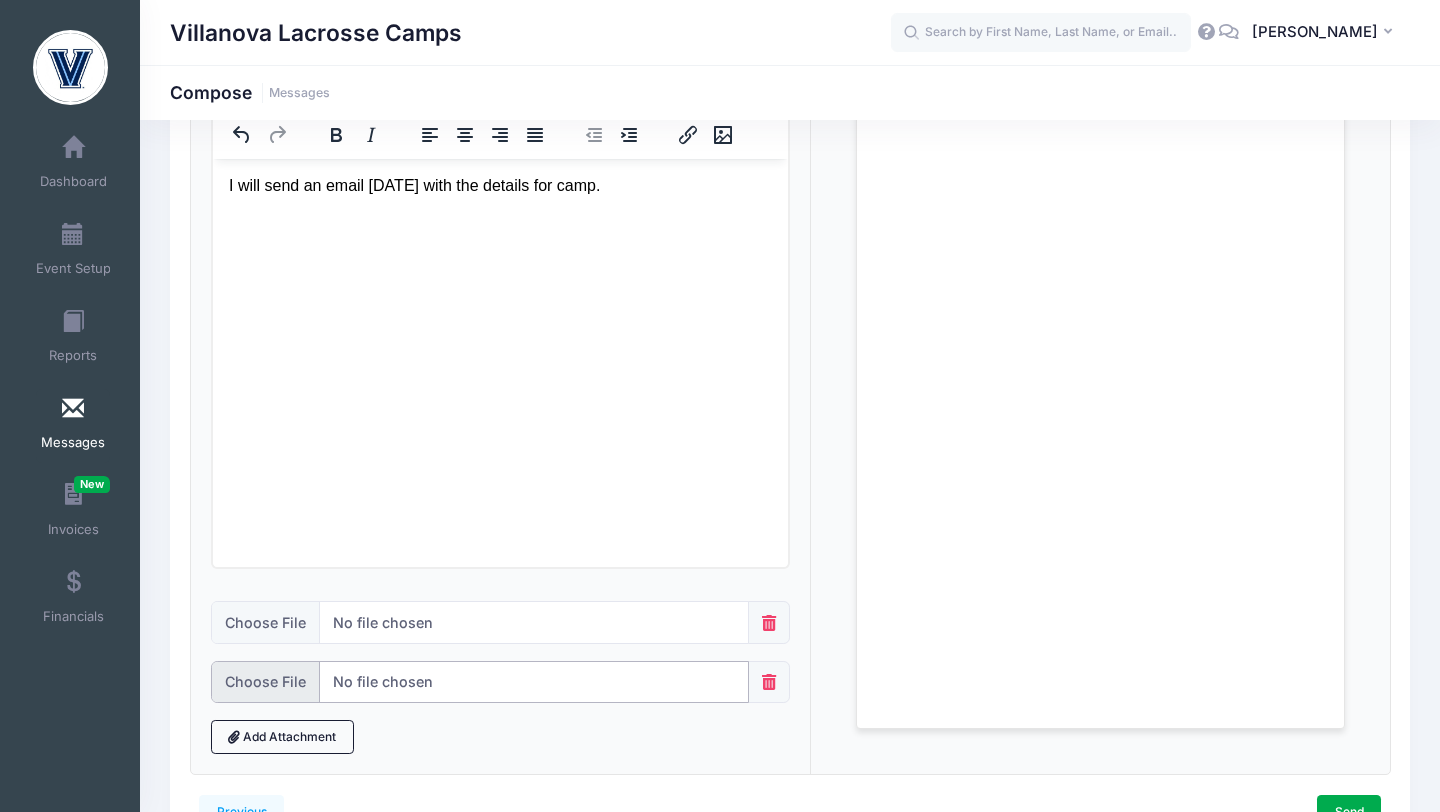 click at bounding box center [480, 682] 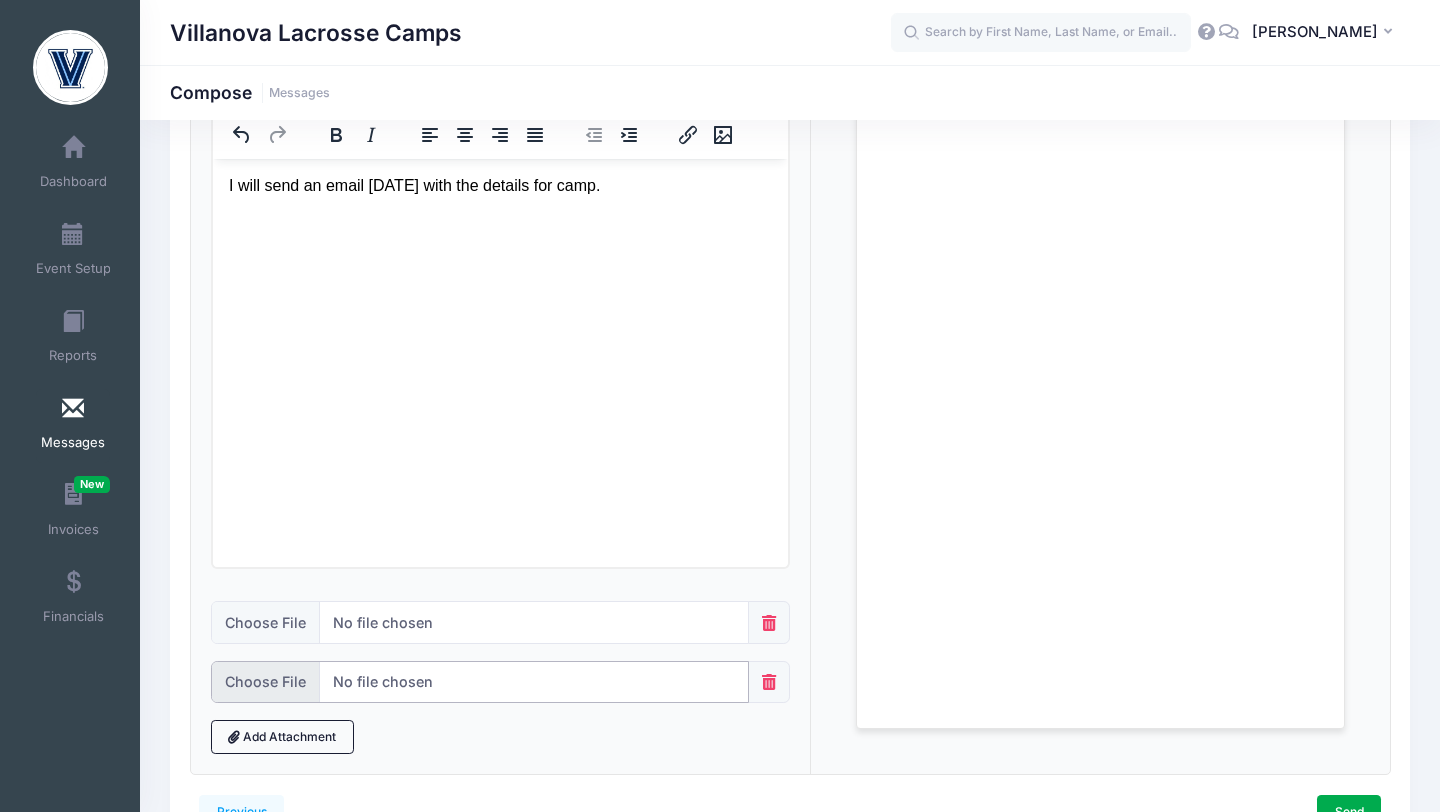 type on "C:\fakepath\parental_waover_and_consent_form_.pdf" 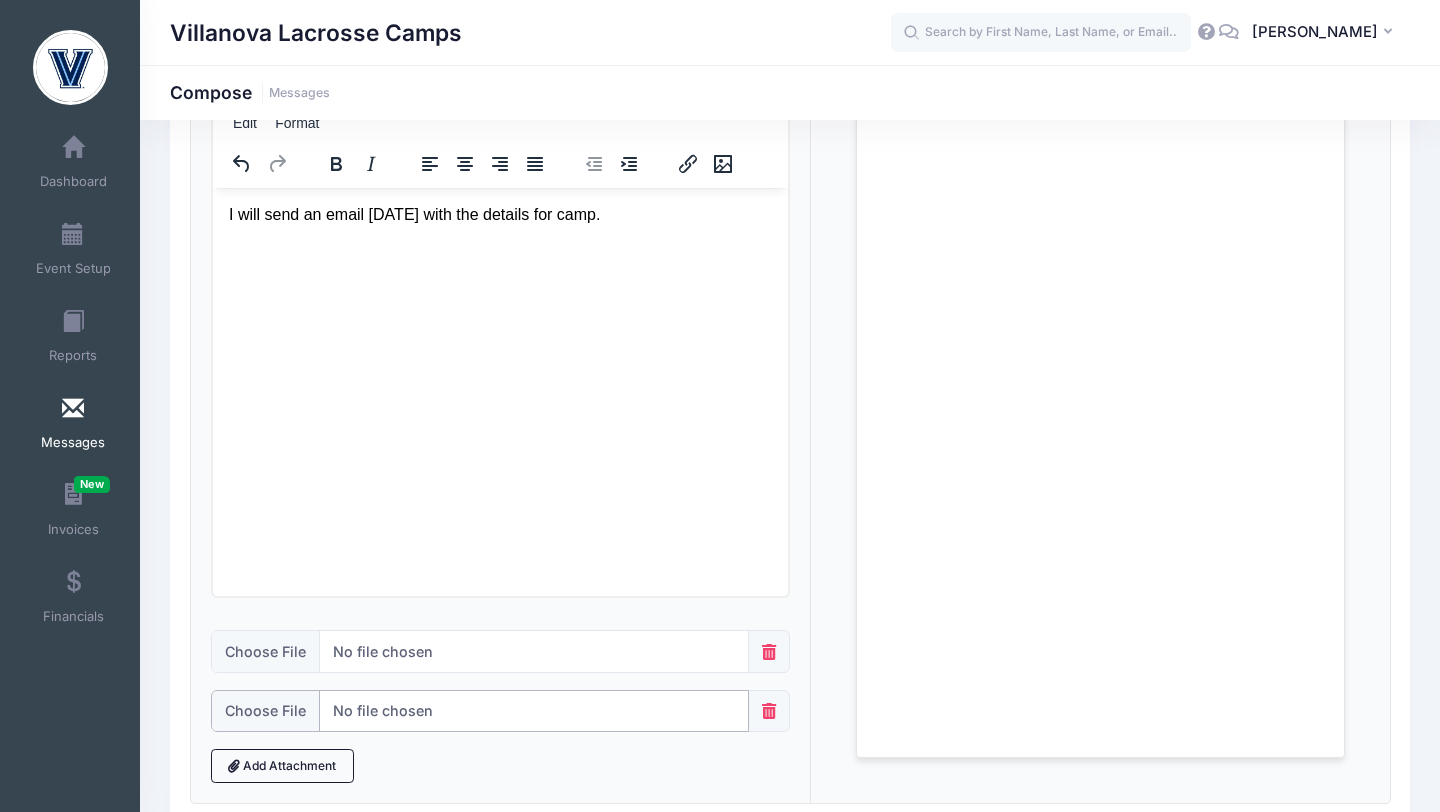 scroll, scrollTop: 189, scrollLeft: 0, axis: vertical 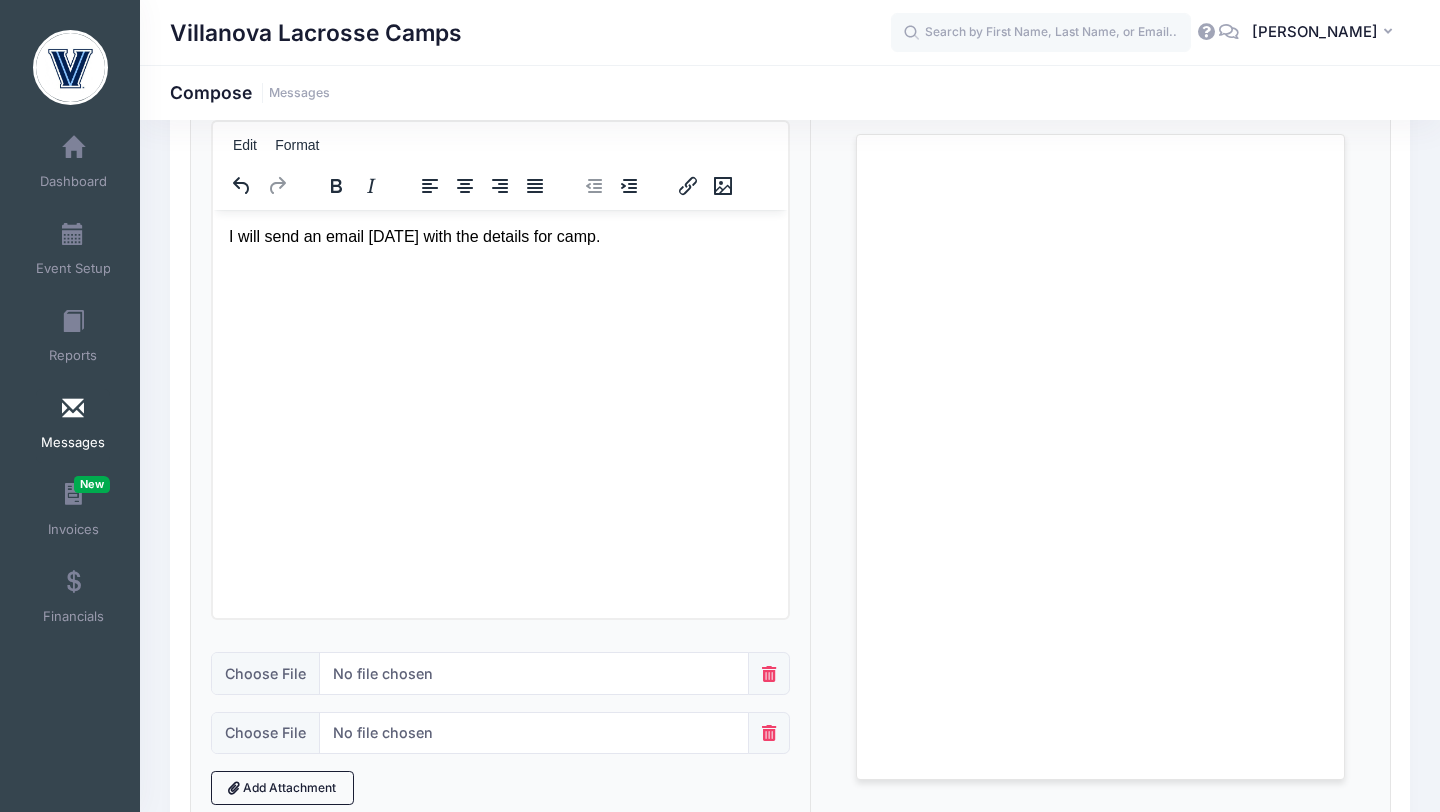 click on "I will send an email [DATE] with the details for camp." at bounding box center [499, 236] 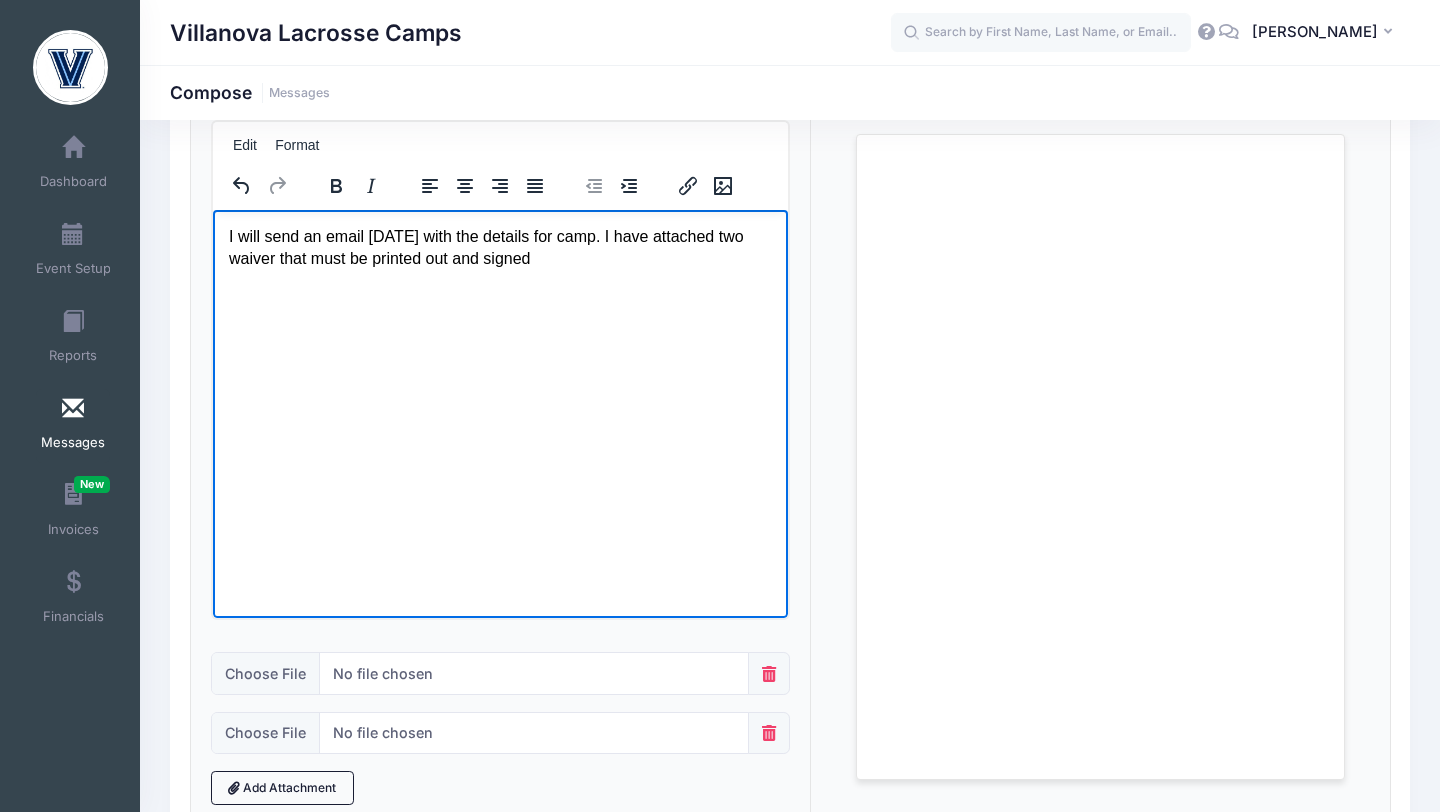 click on "I will send an email [DATE] with the details for camp. I have attached two waiver that must be printed out and signed" at bounding box center [499, 247] 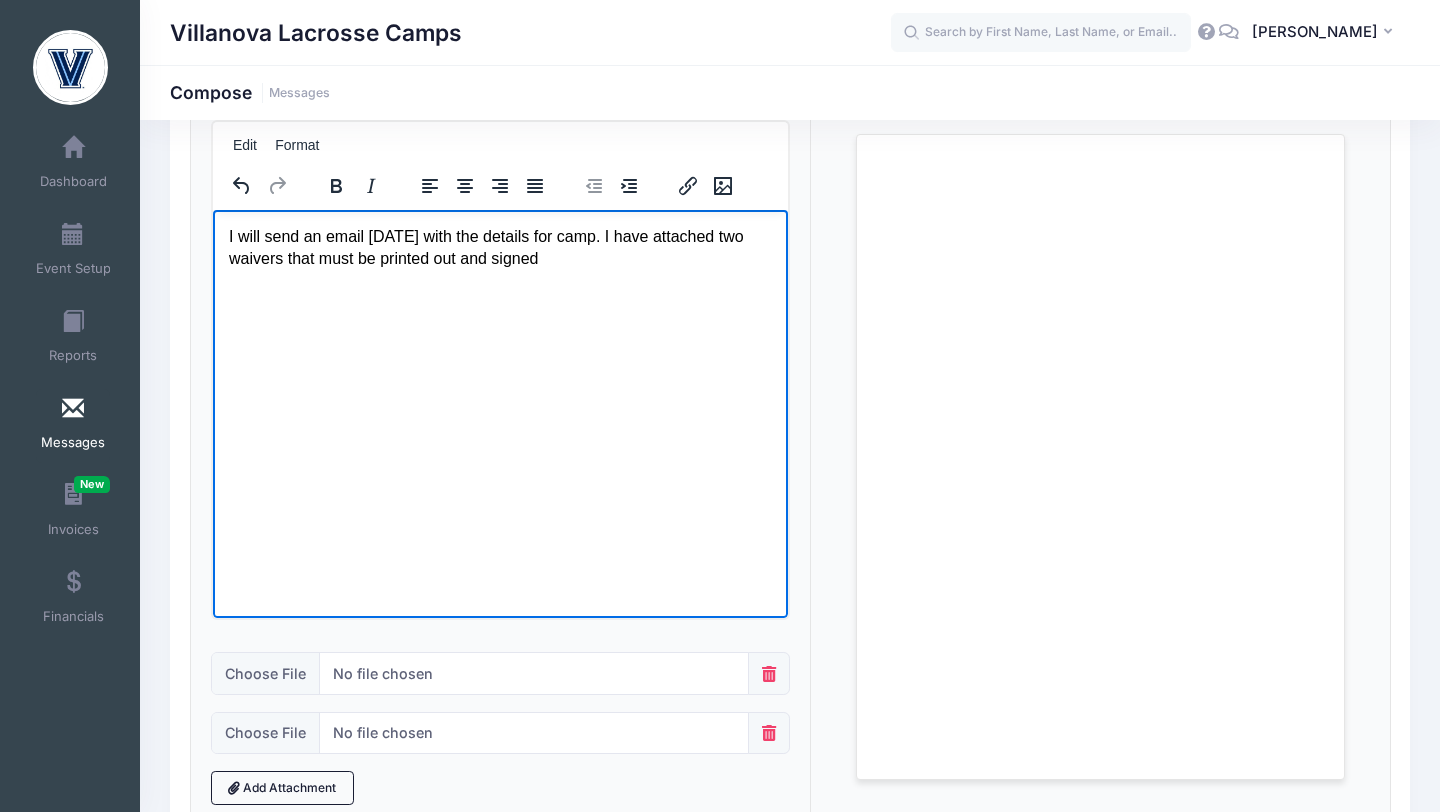 click on "I will send an email [DATE] with the details for camp. I have attached two waivers that must be printed out and signed" at bounding box center [499, 247] 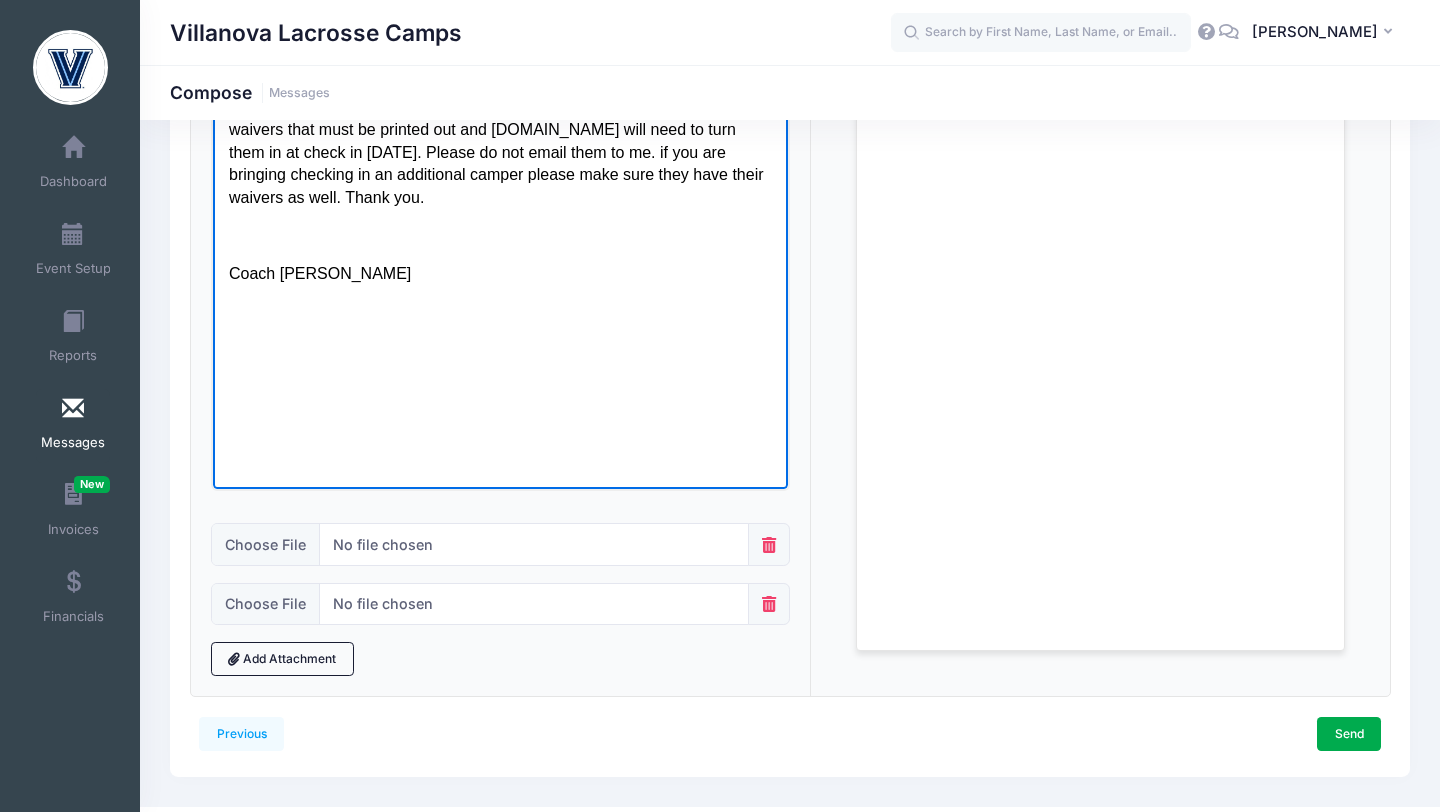 scroll, scrollTop: 329, scrollLeft: 0, axis: vertical 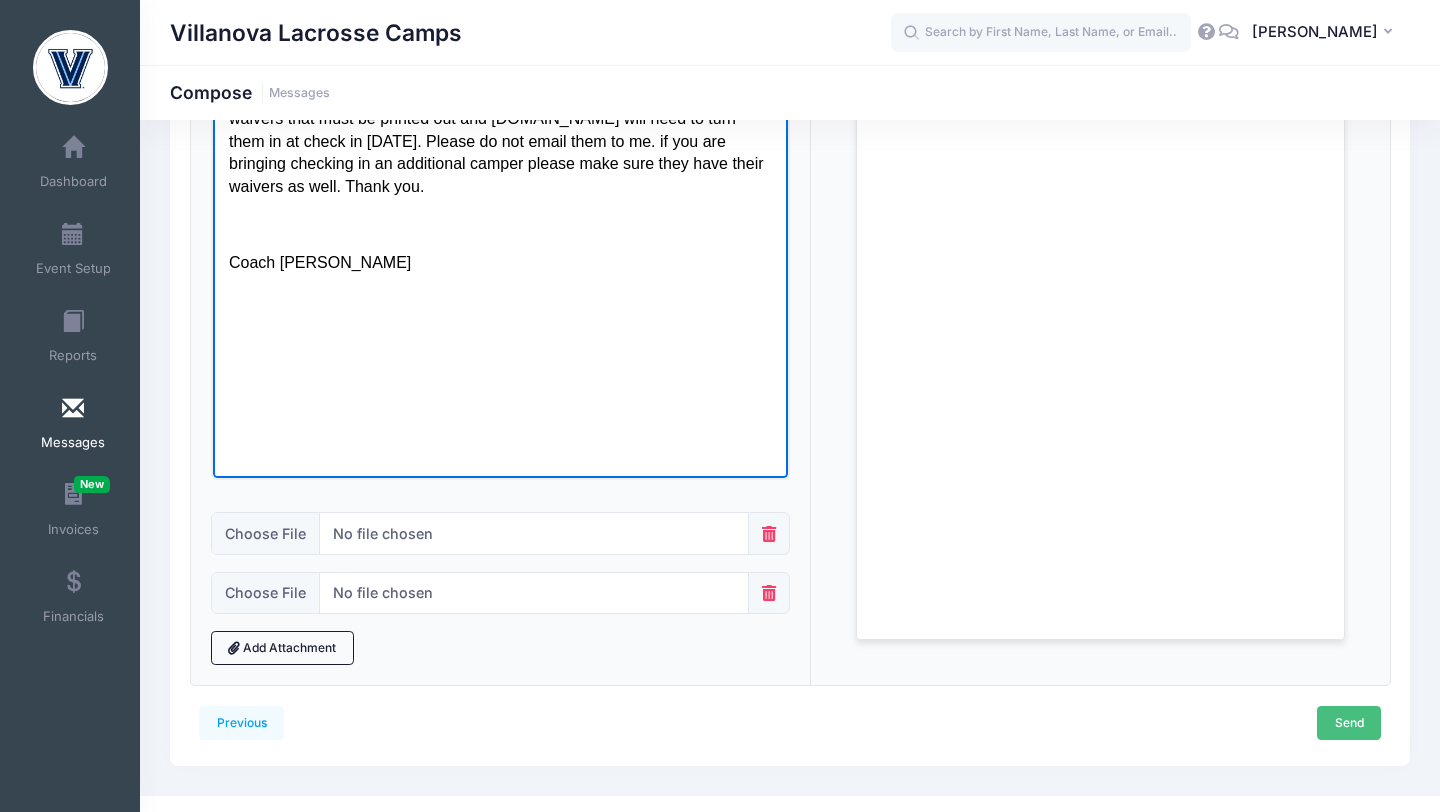 click on "Send" at bounding box center [1349, 723] 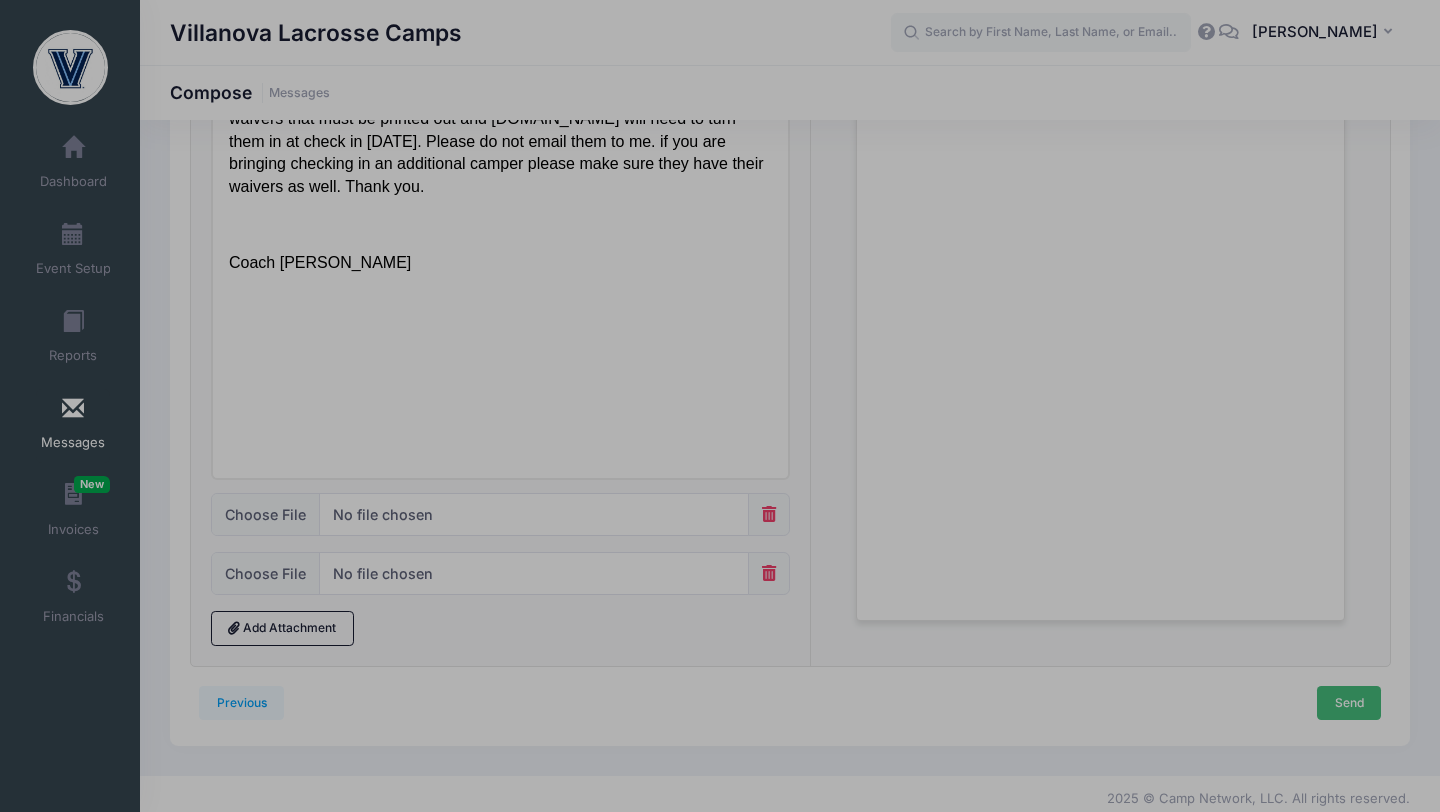 scroll, scrollTop: 0, scrollLeft: 0, axis: both 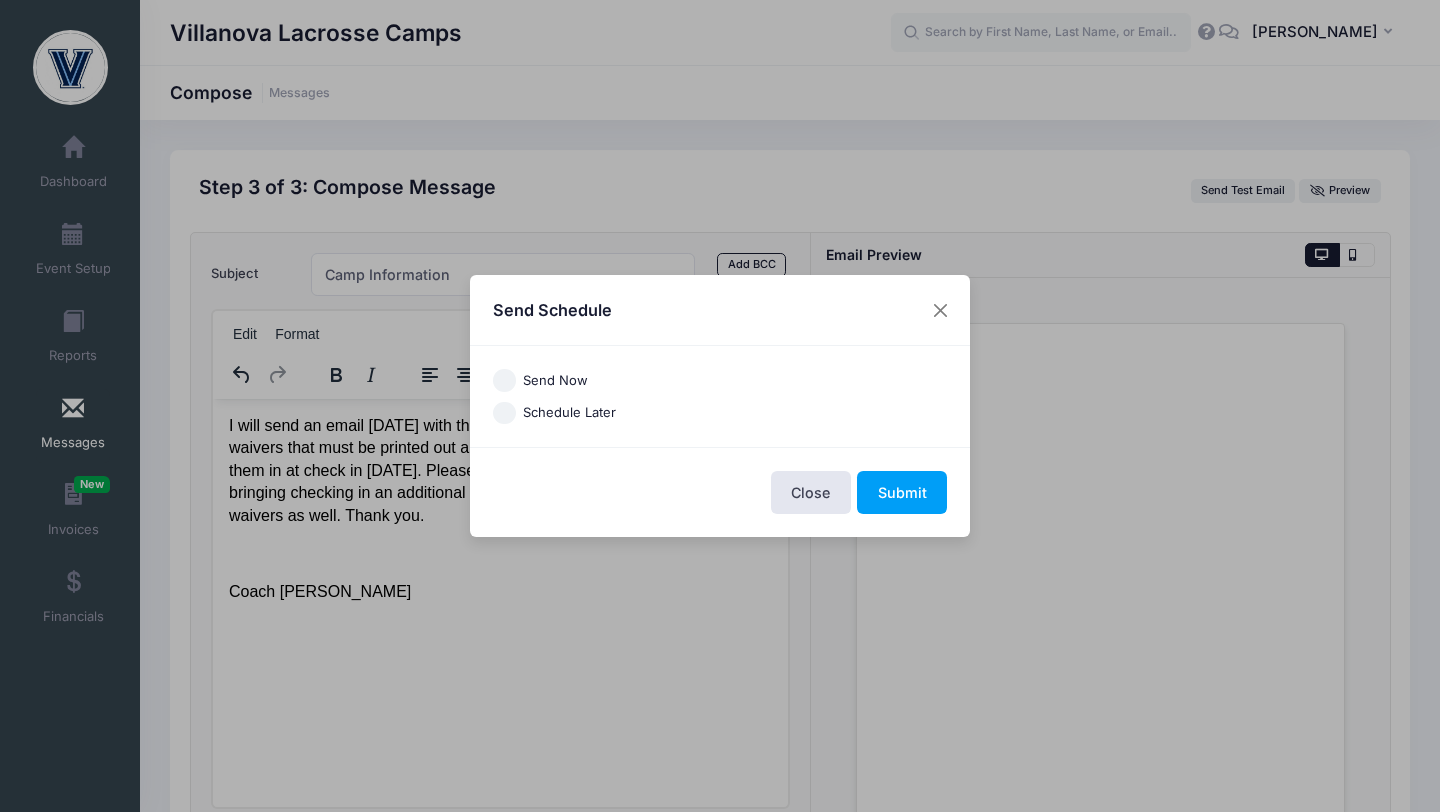 click on "Schedule Later" at bounding box center (504, 413) 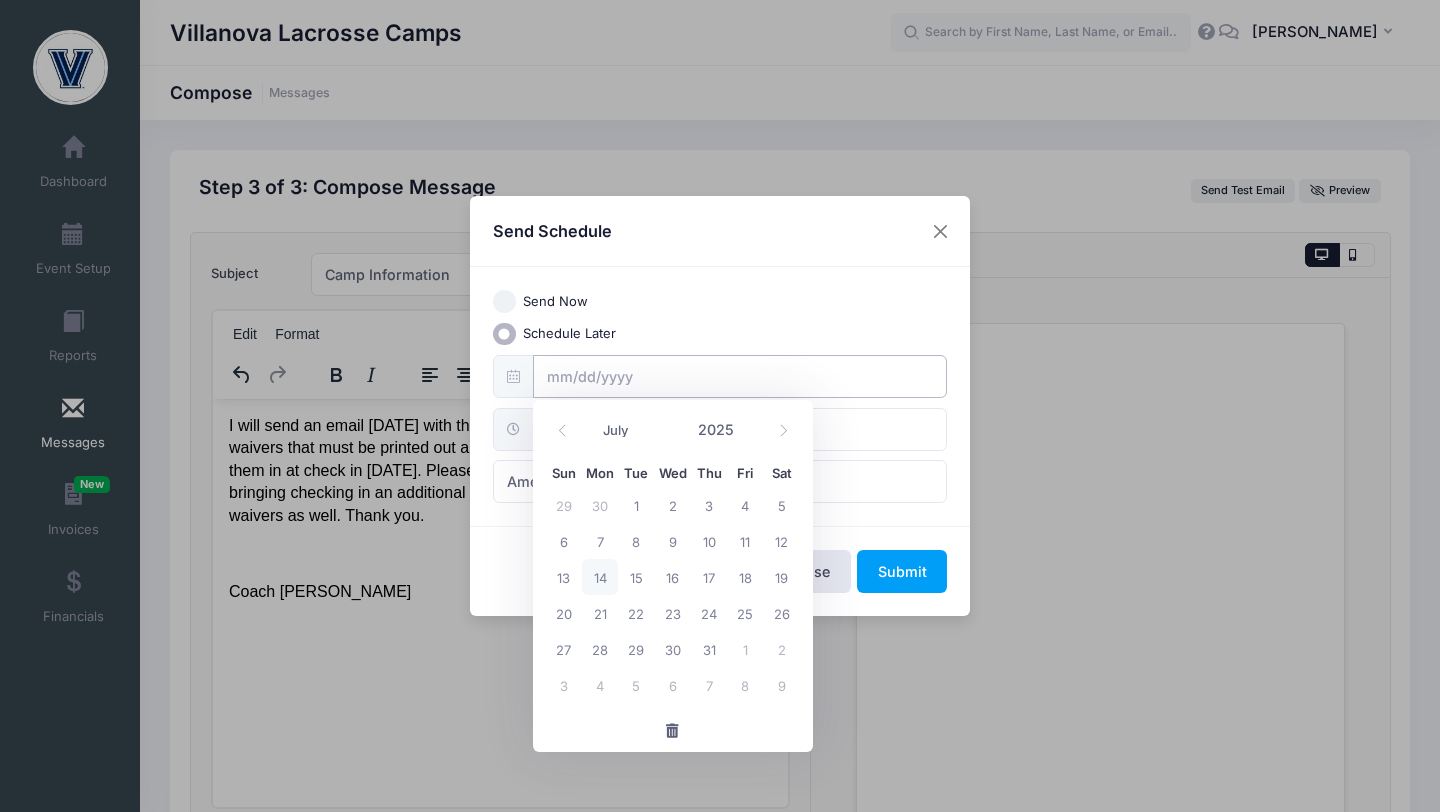 click at bounding box center [740, 376] 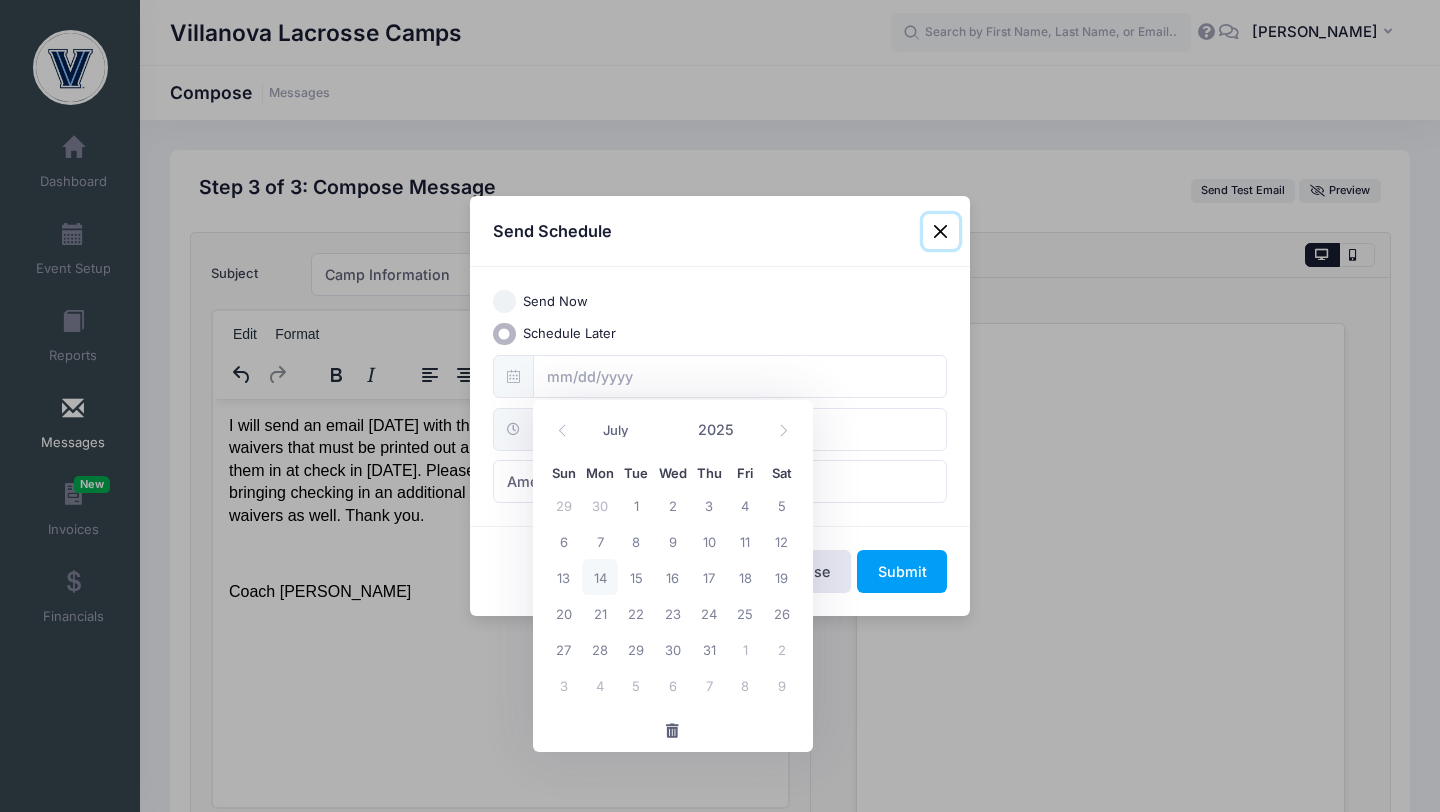 click on "14" at bounding box center [600, 577] 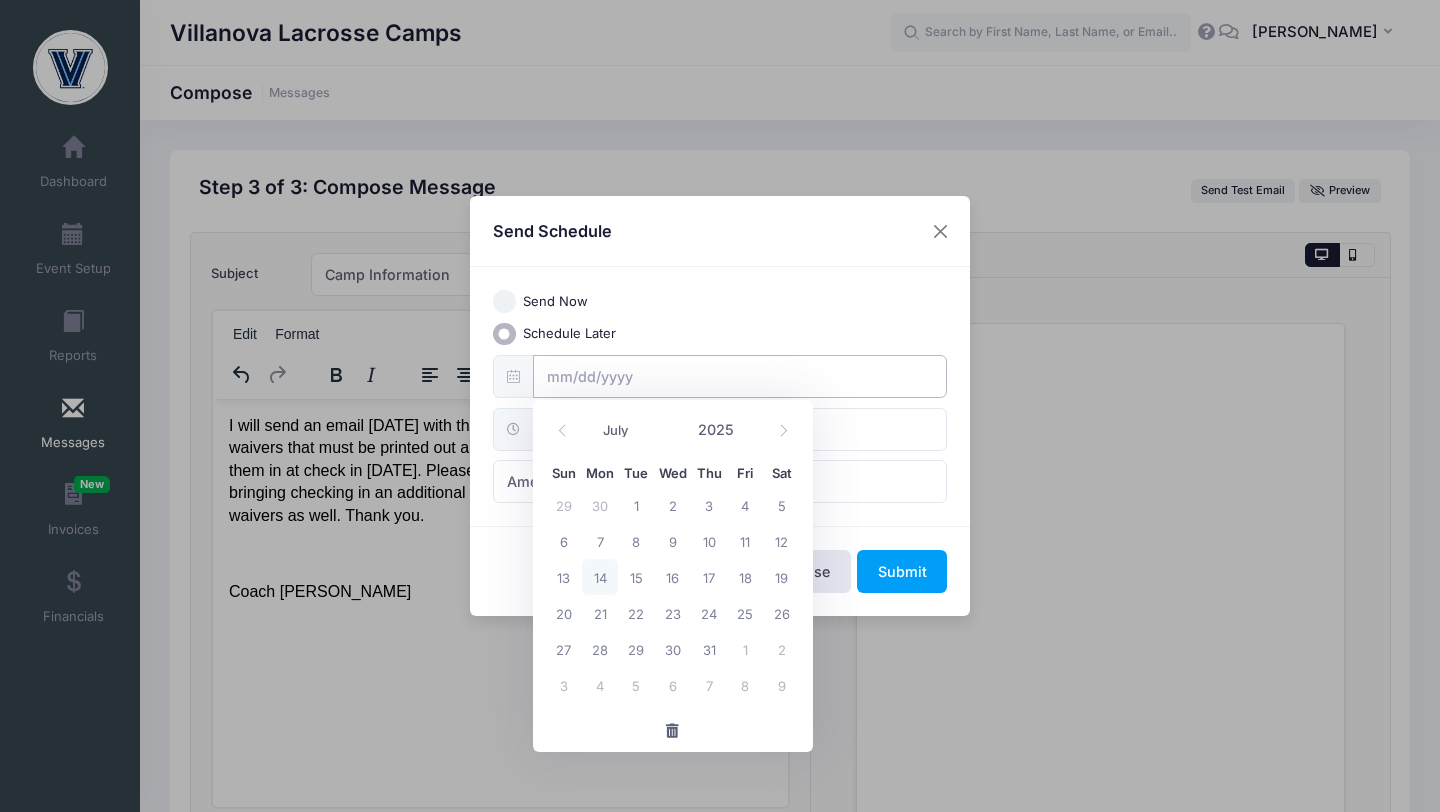 type on "[DATE]" 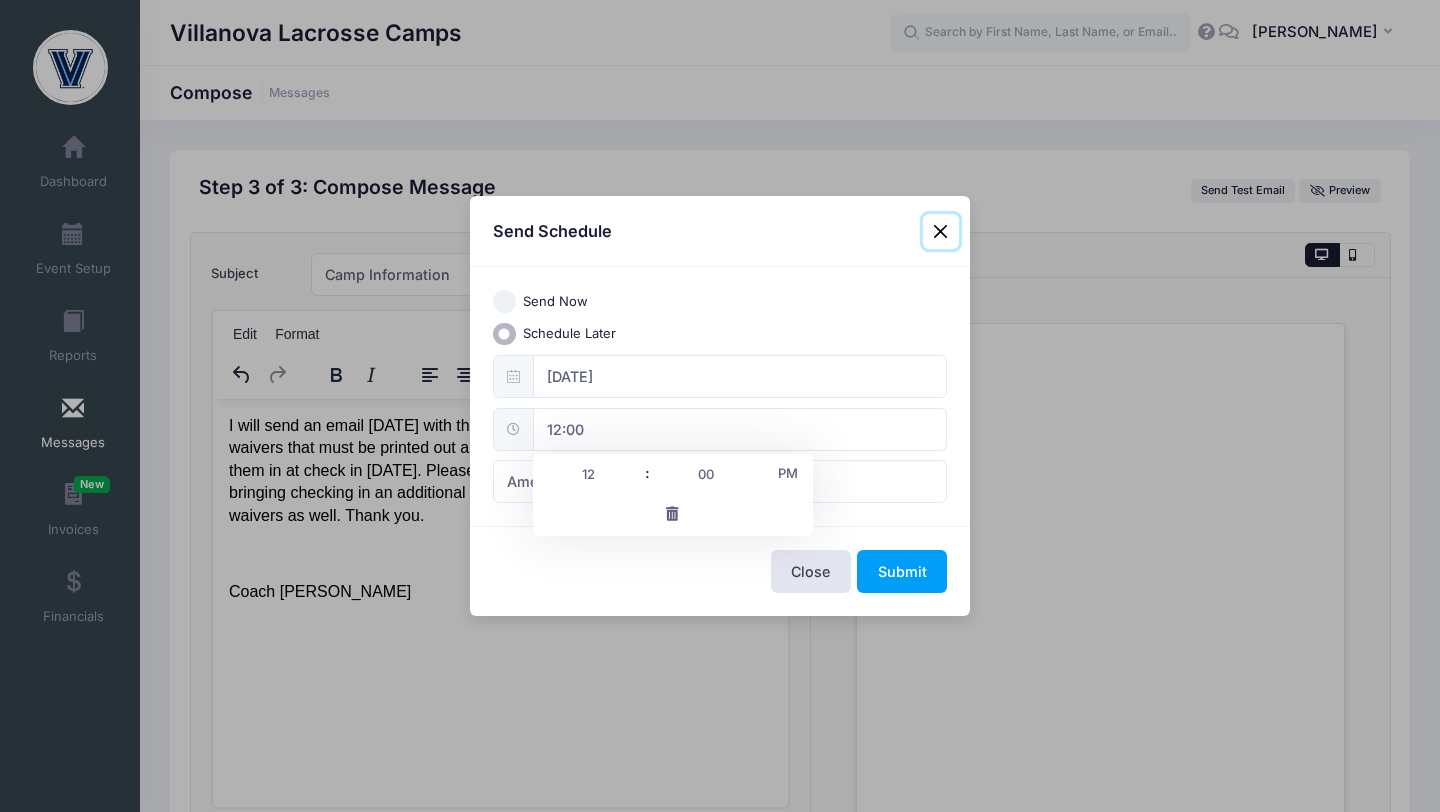 click on "12:00" at bounding box center (740, 429) 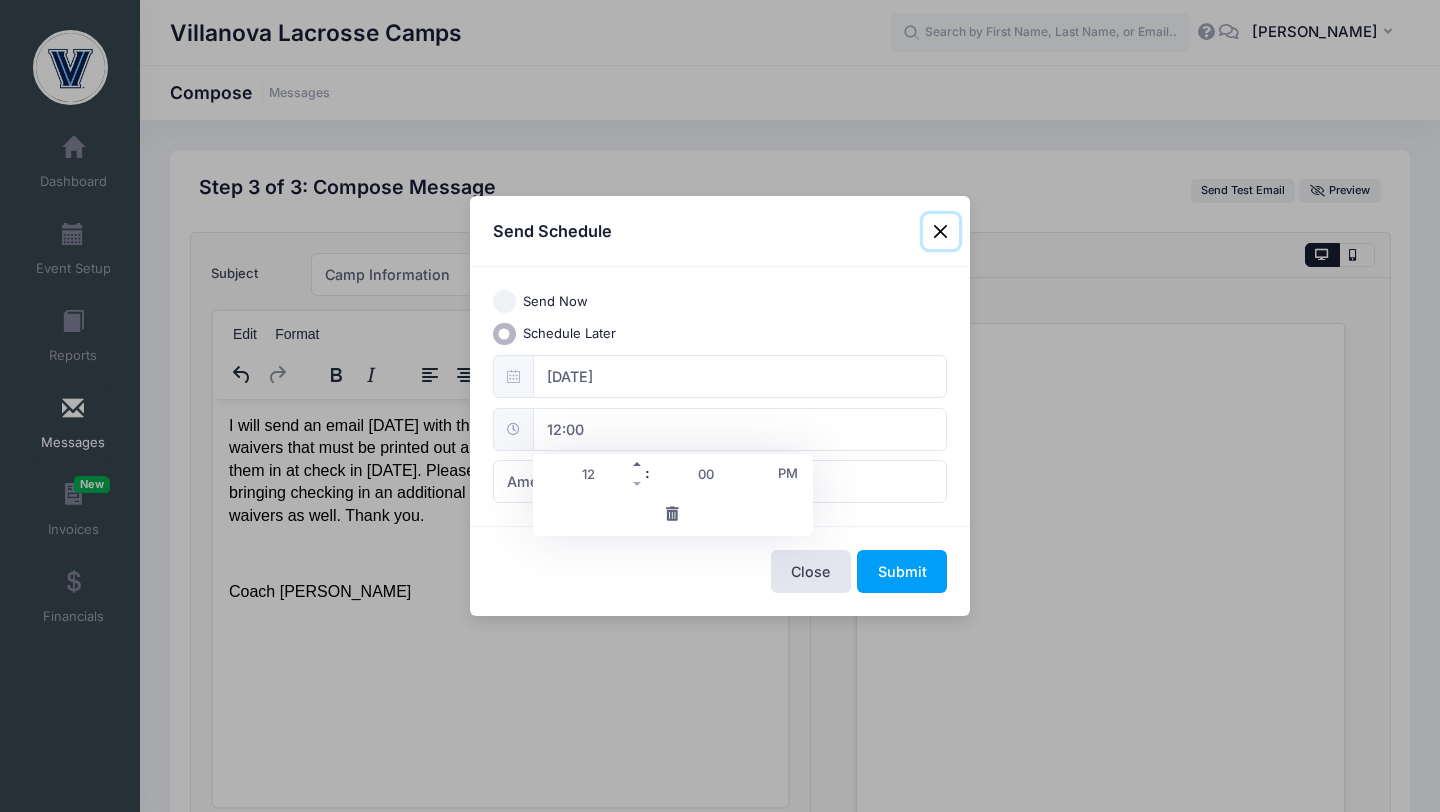 click at bounding box center [638, 464] 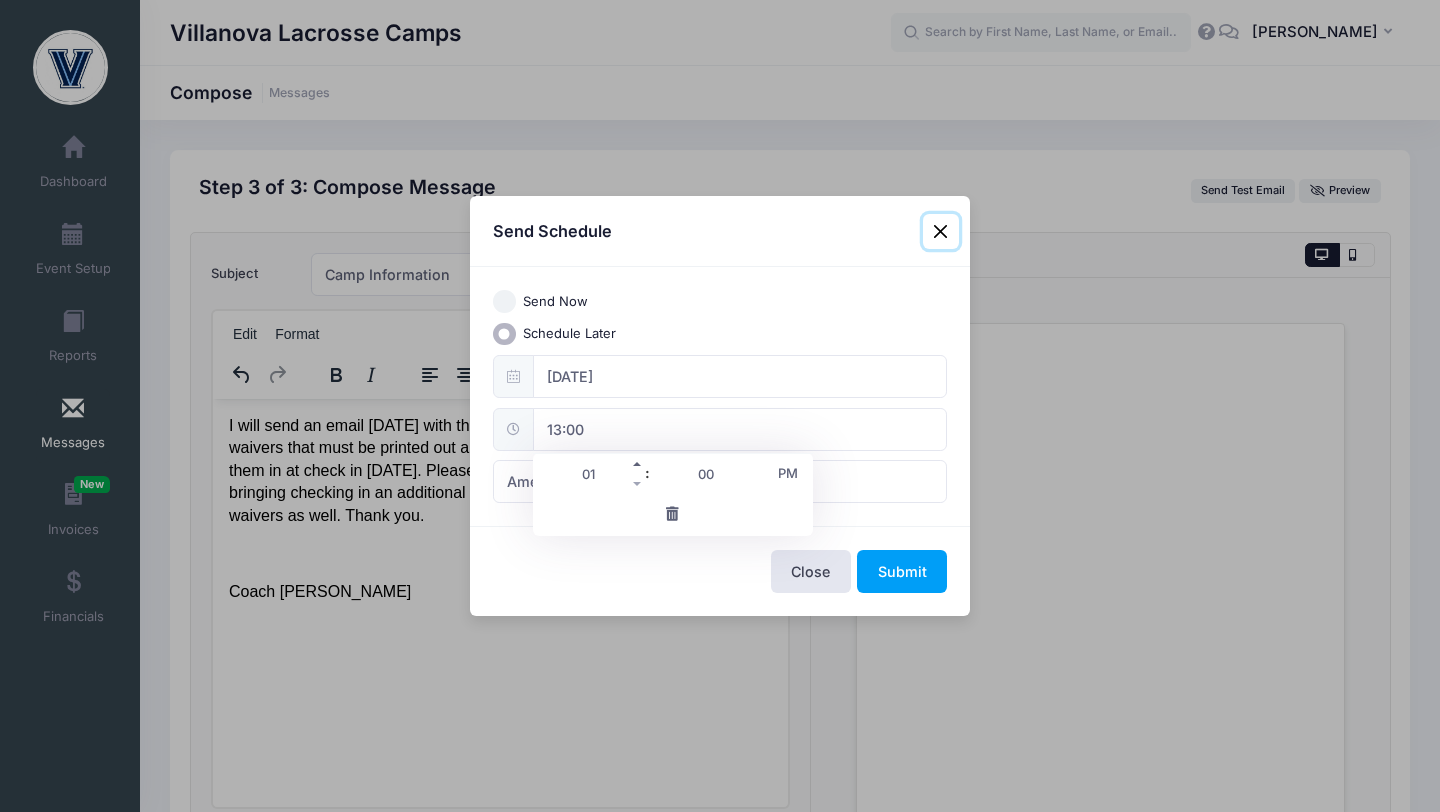 click at bounding box center (638, 464) 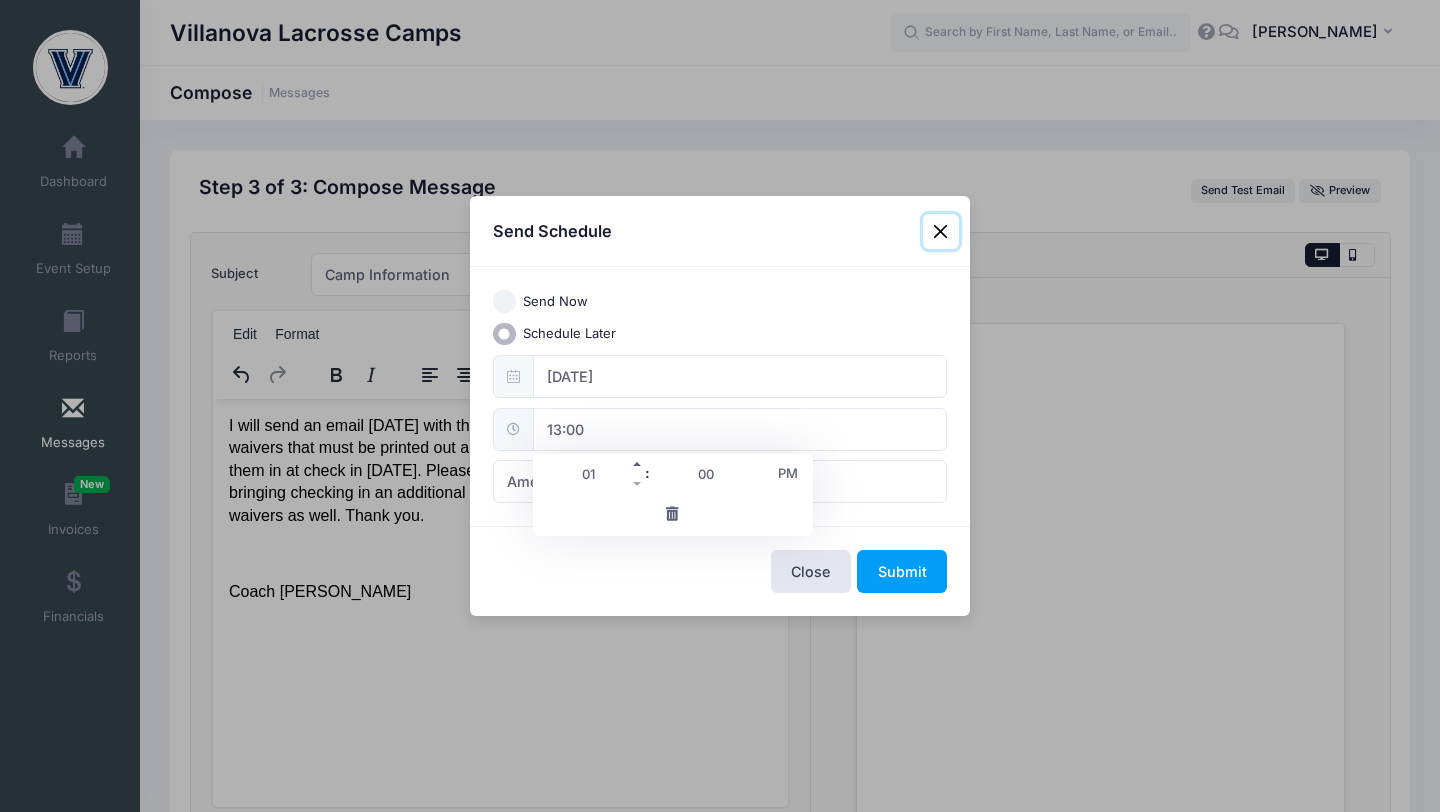 type on "14:00" 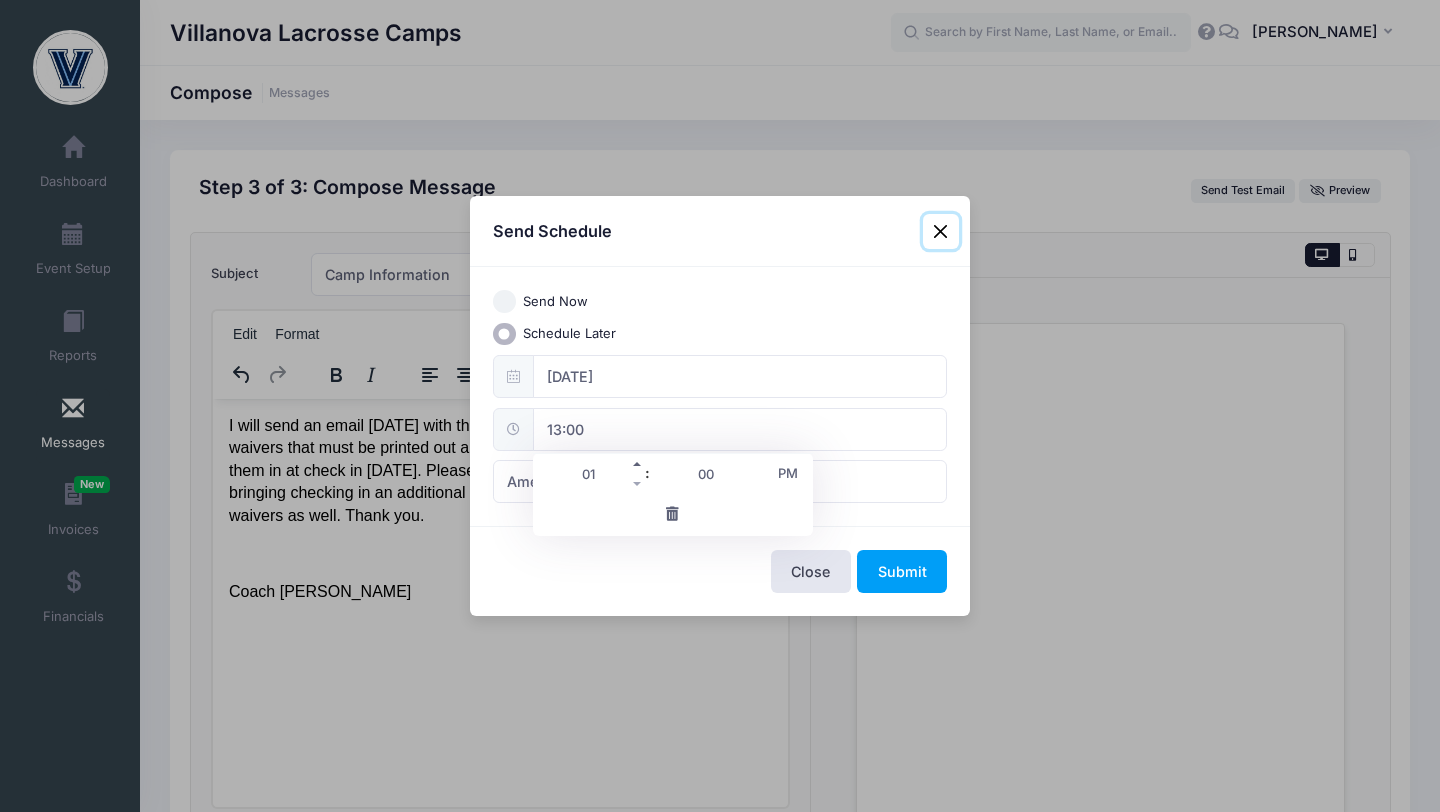 type on "02" 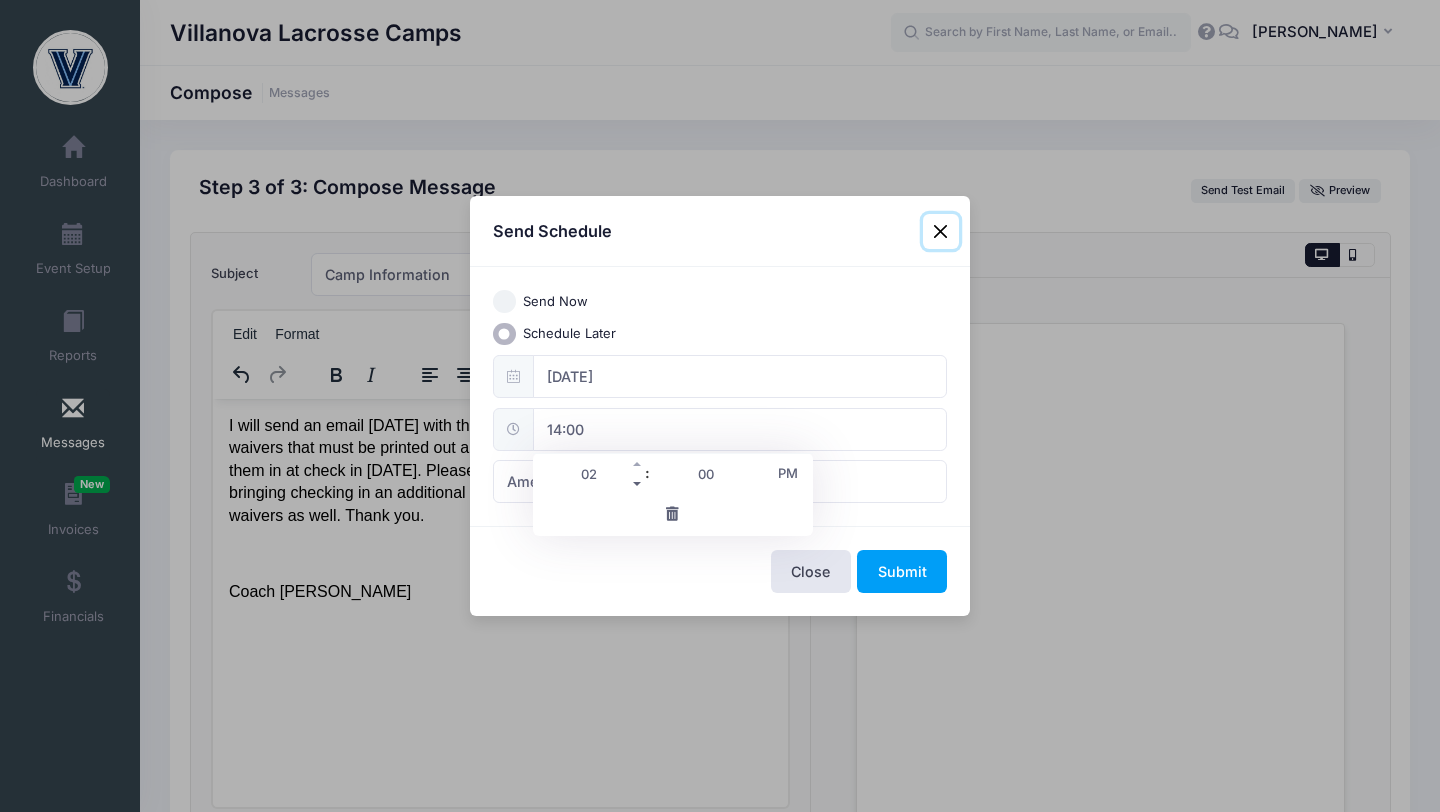 click at bounding box center [638, 484] 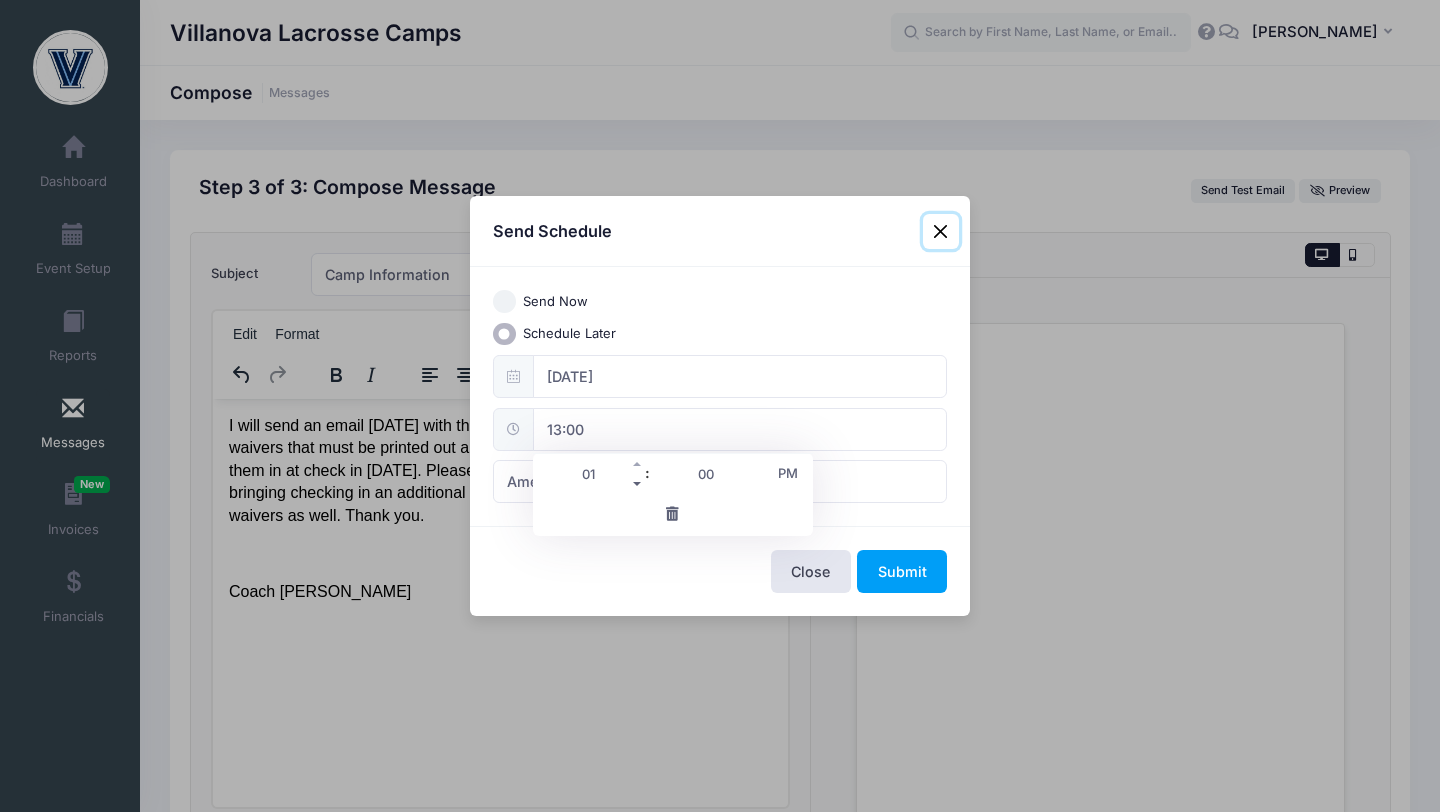 click at bounding box center (638, 484) 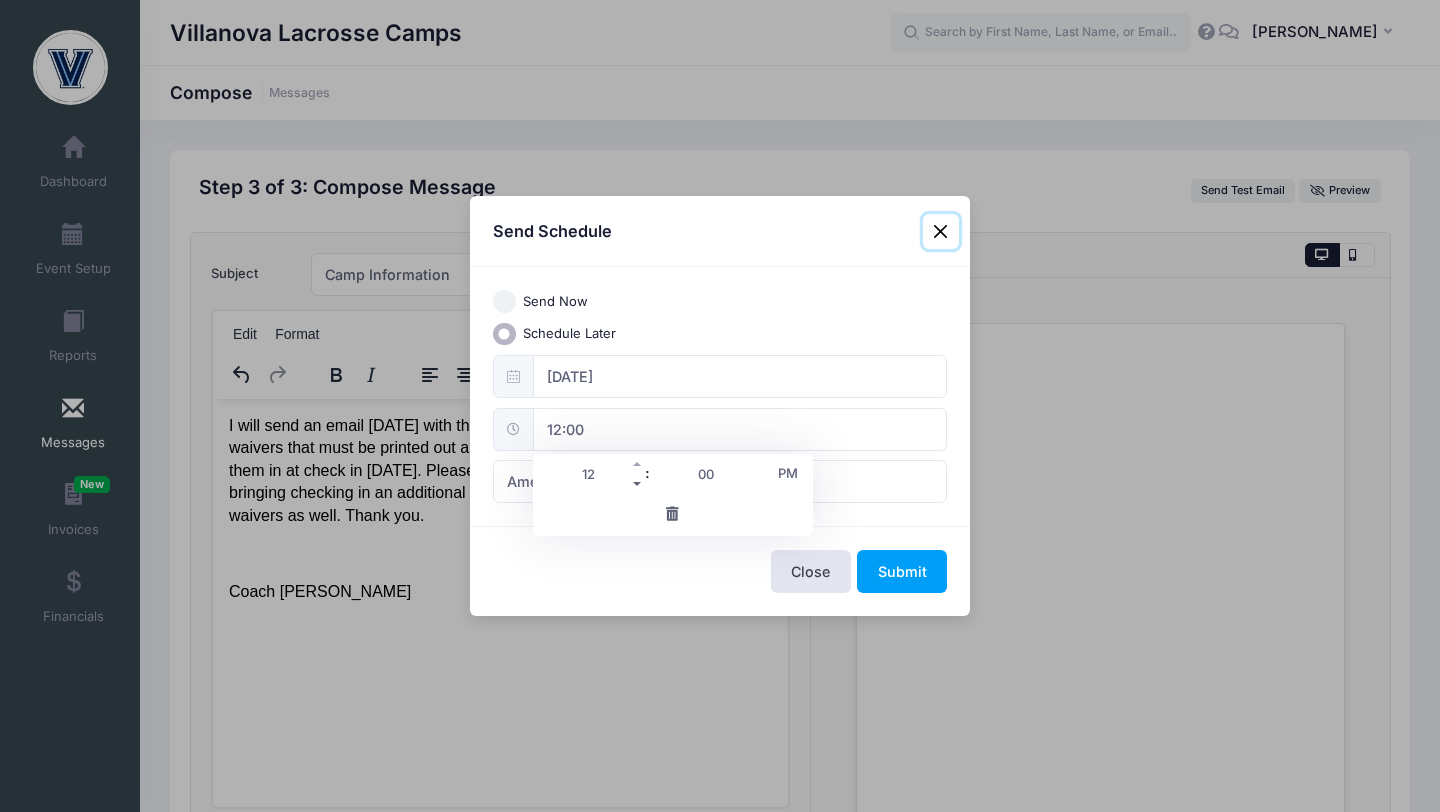 click at bounding box center (638, 484) 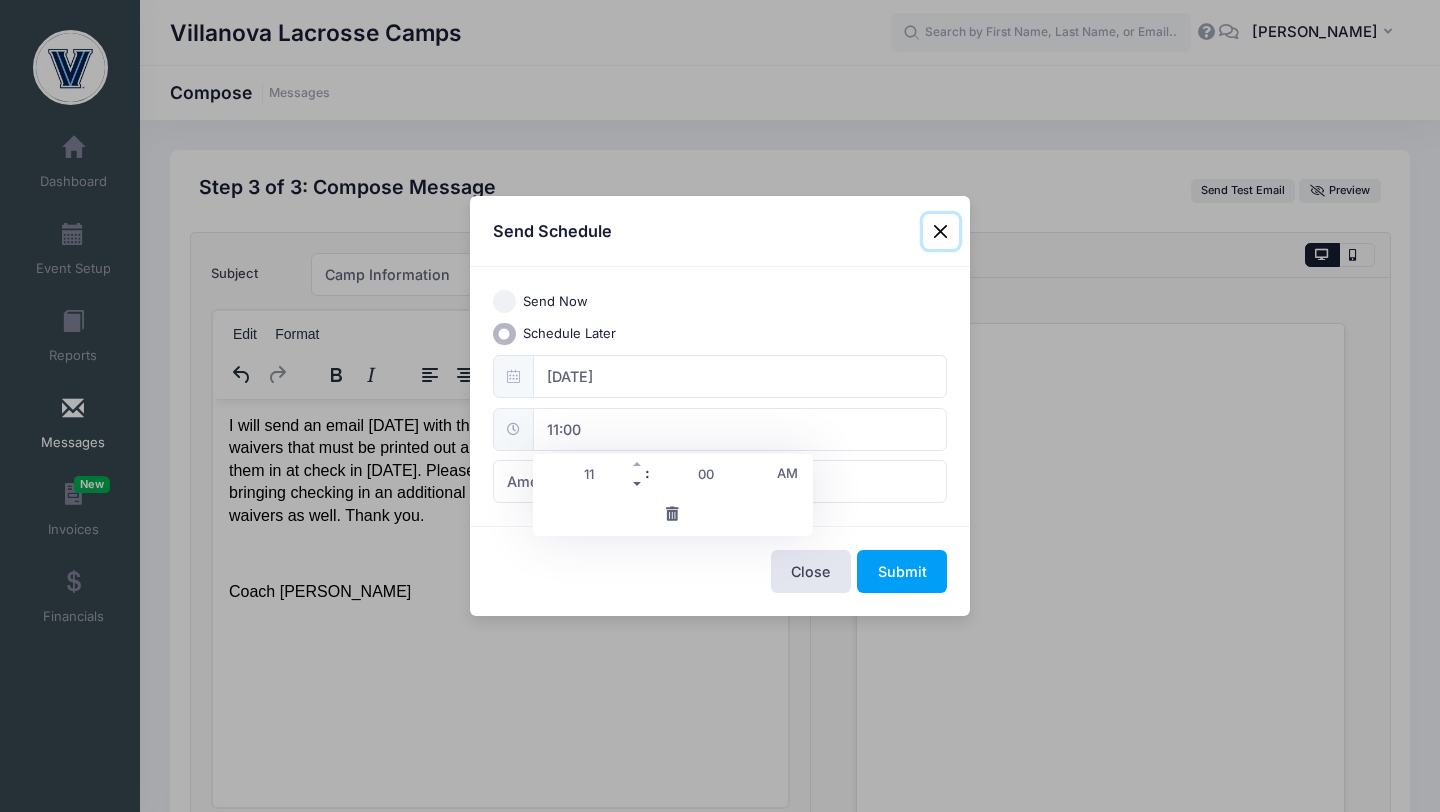 click at bounding box center (638, 484) 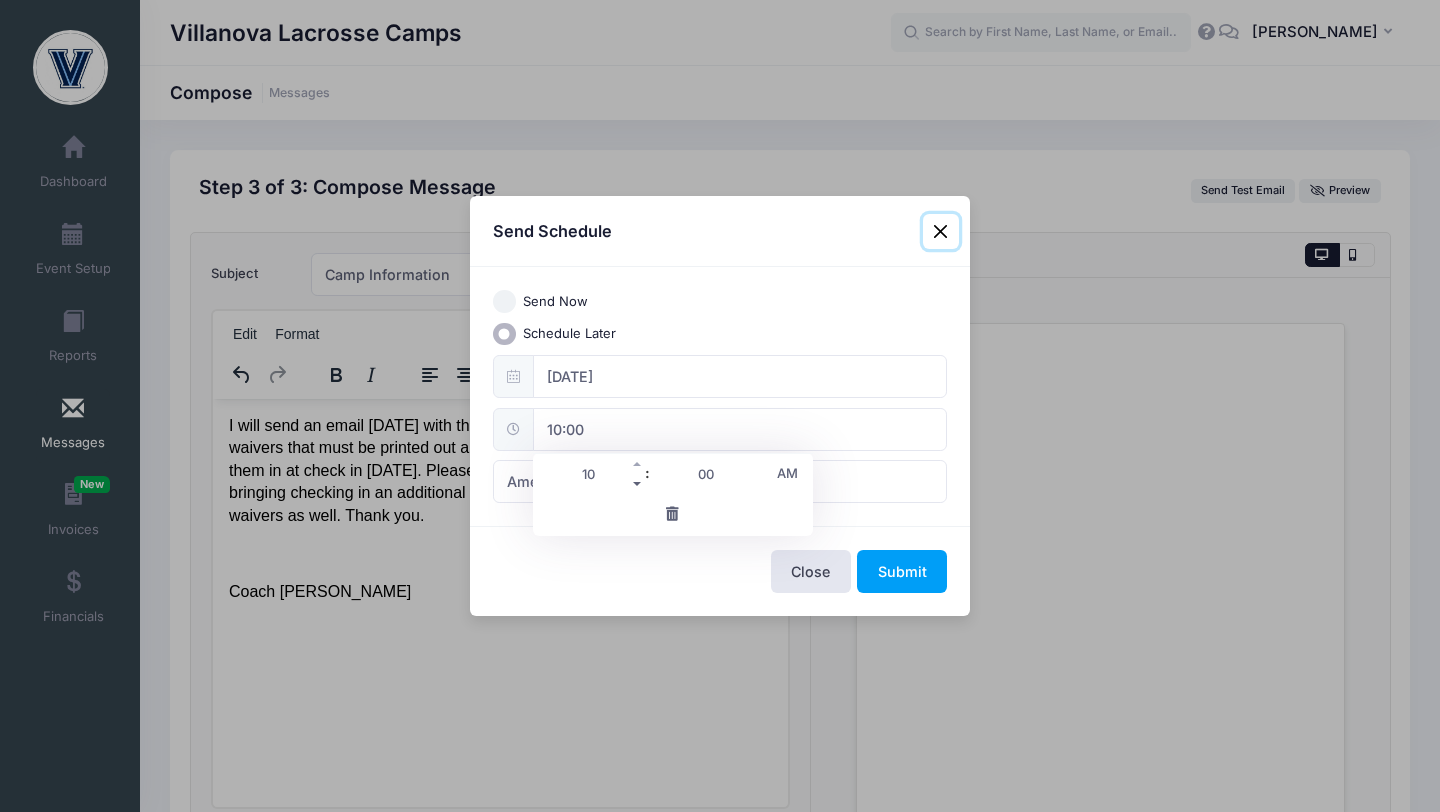 click at bounding box center [638, 484] 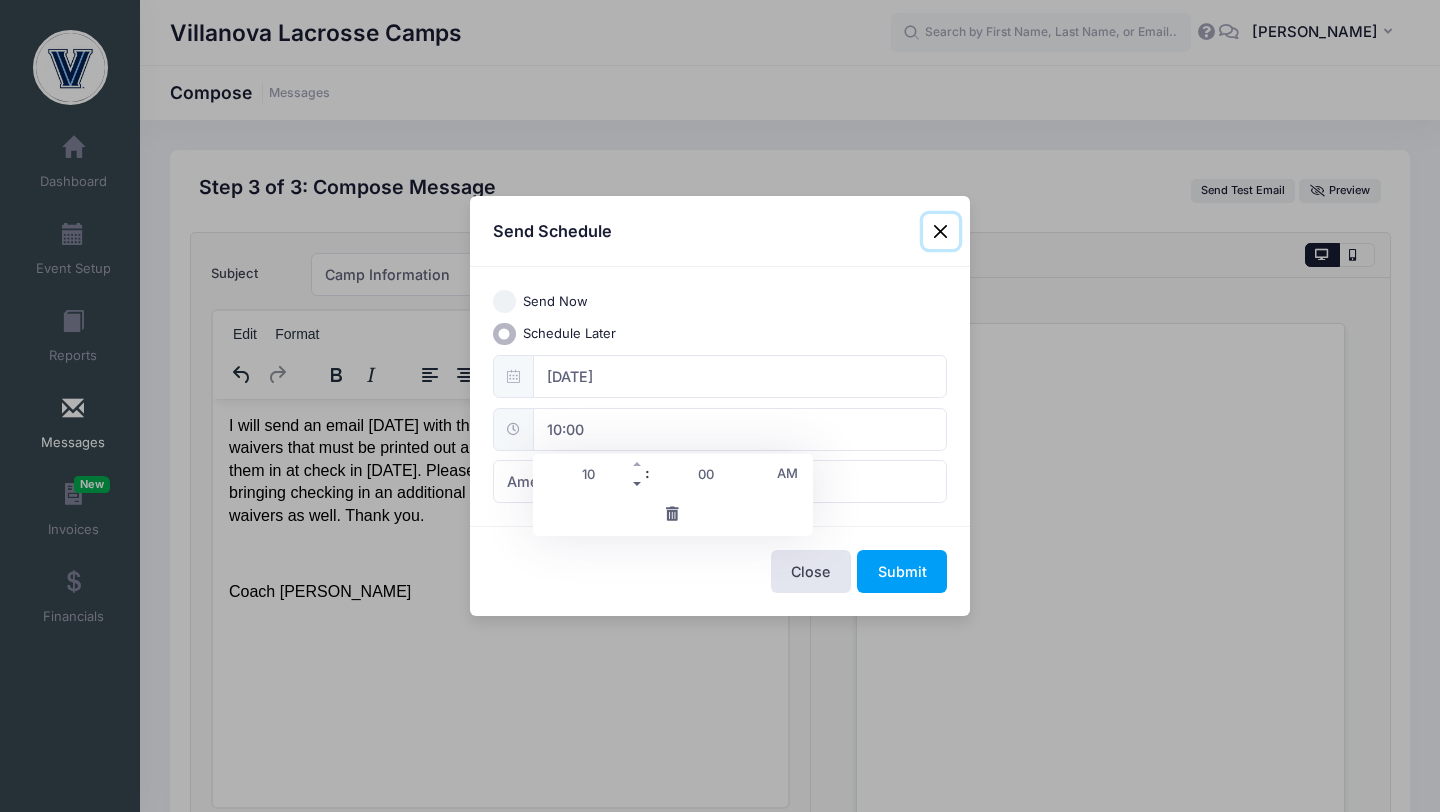 type on "09" 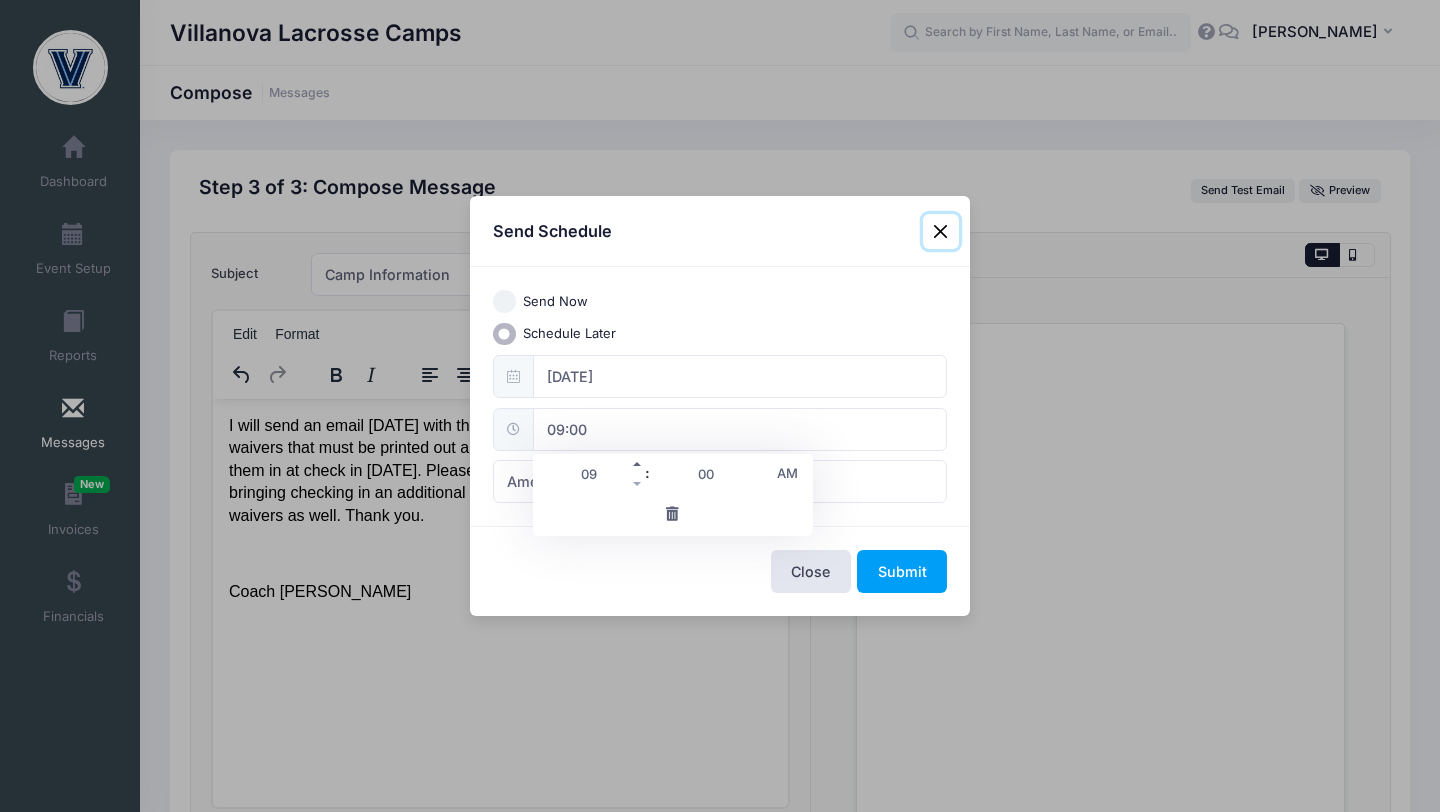 click at bounding box center [638, 464] 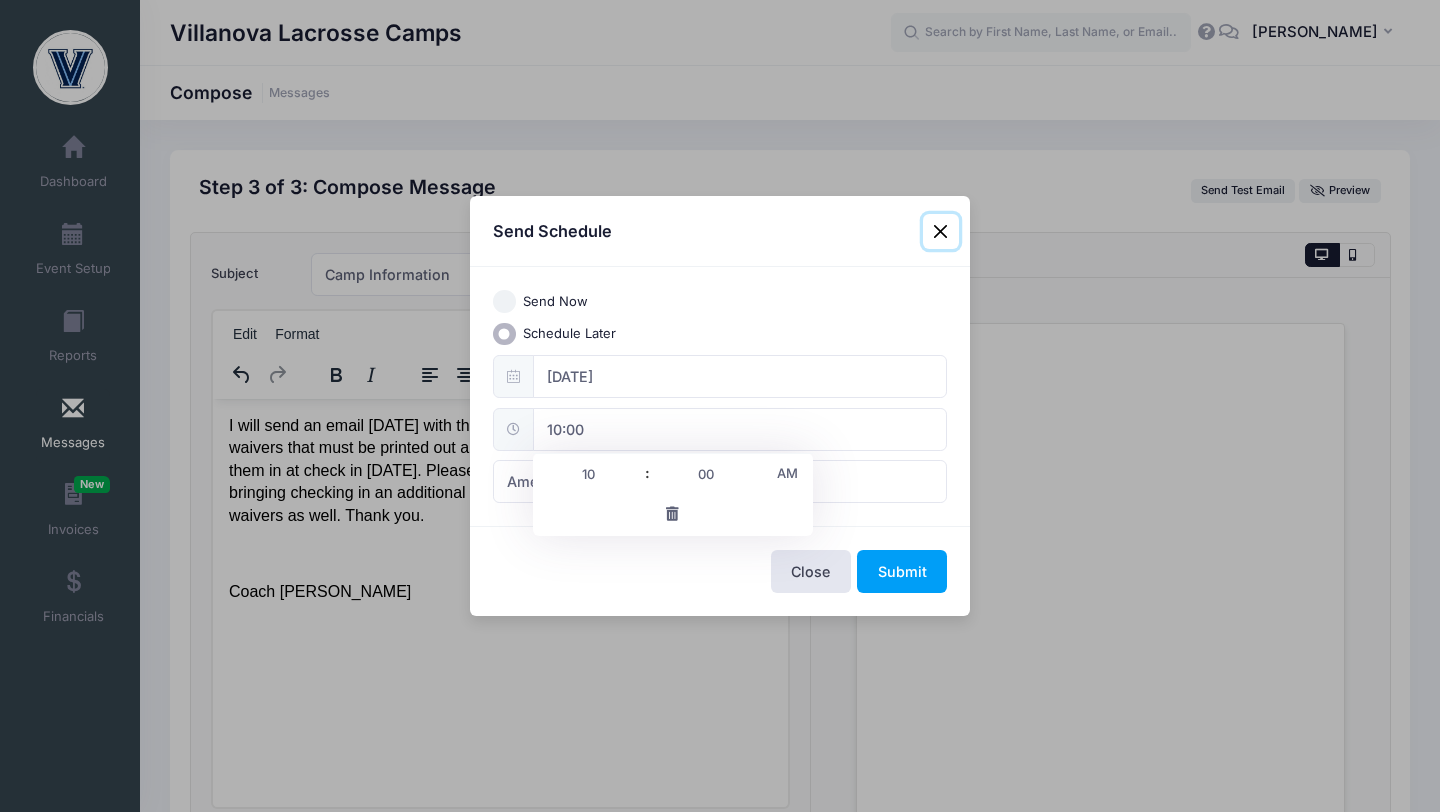 click on ":" at bounding box center (648, 473) 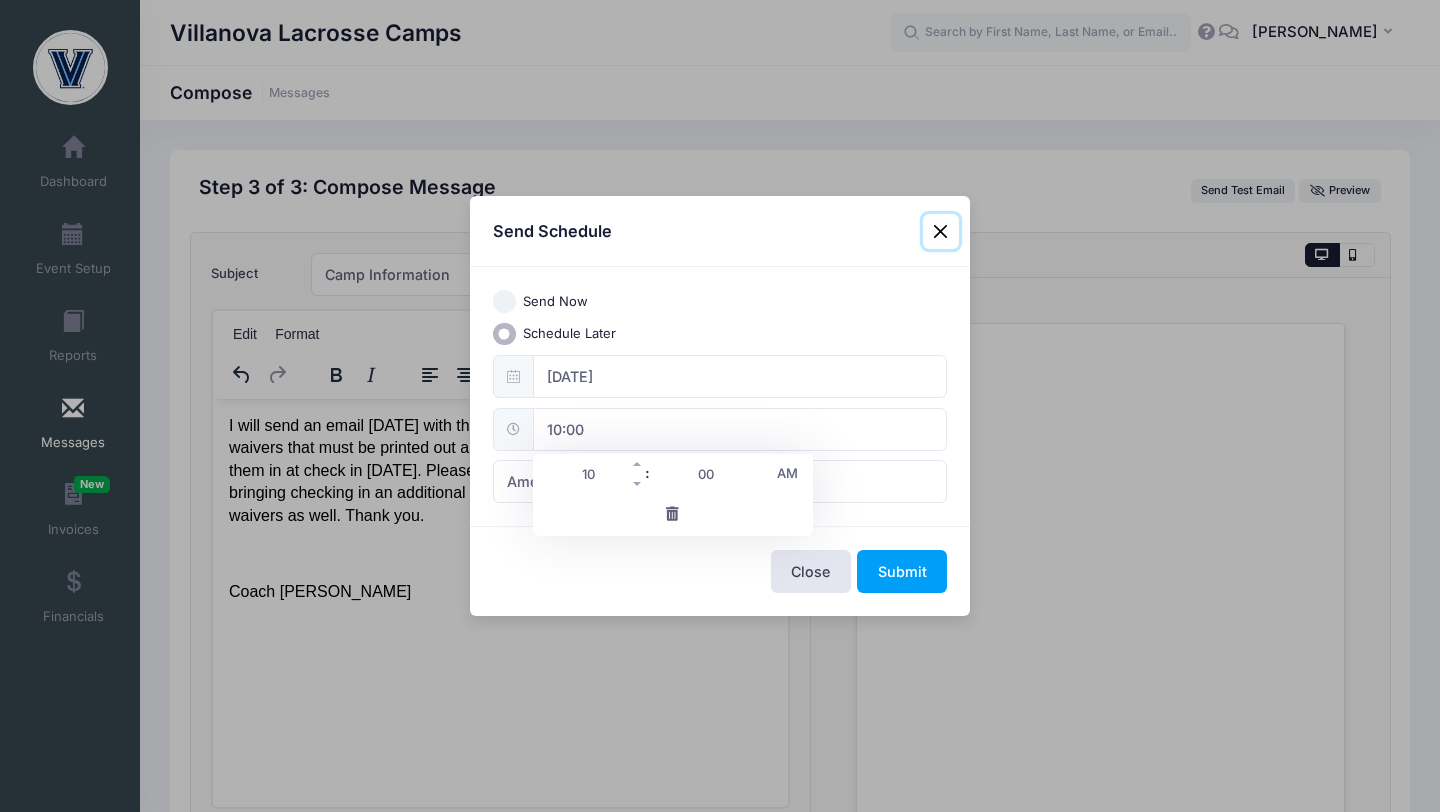 click on "10" at bounding box center (589, 474) 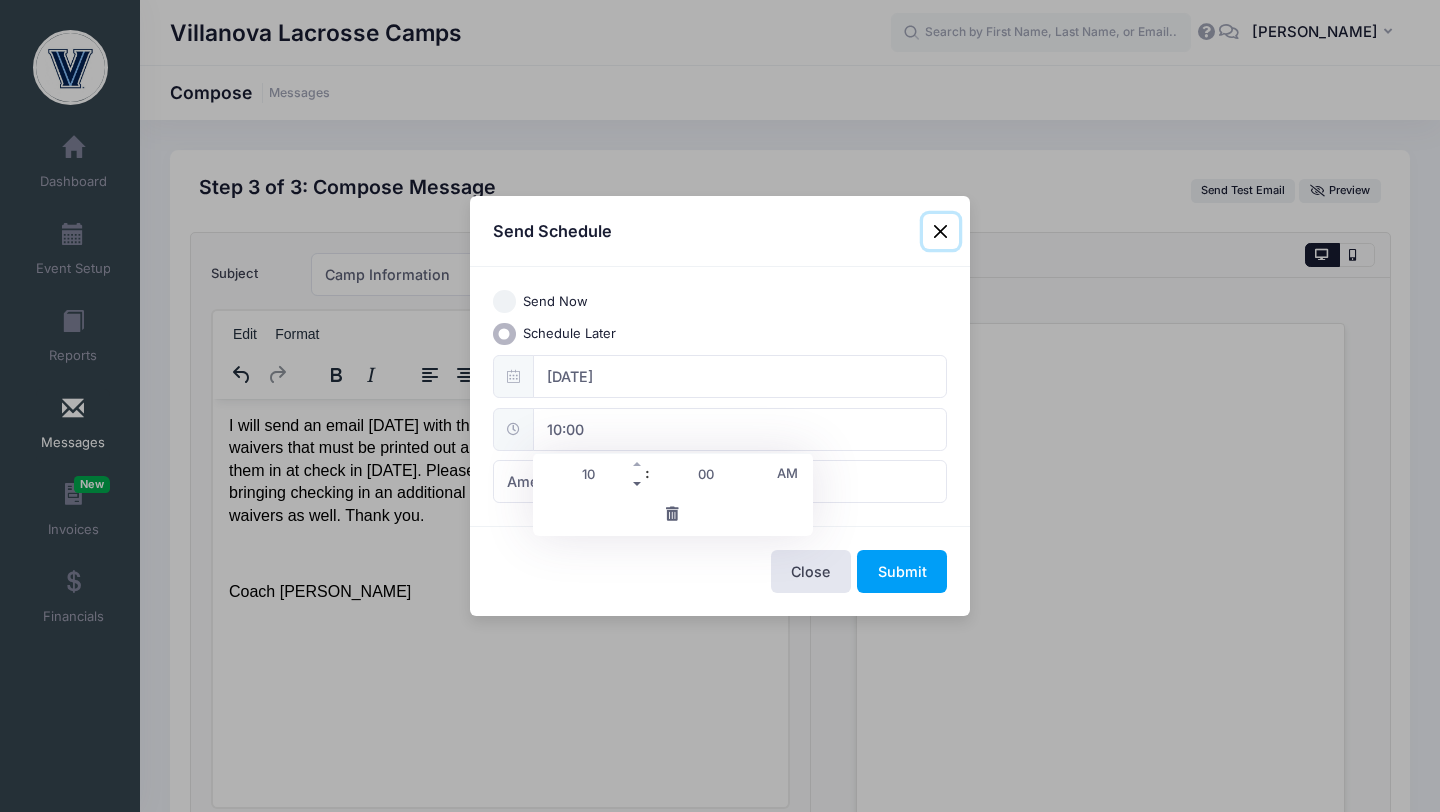 click at bounding box center (638, 484) 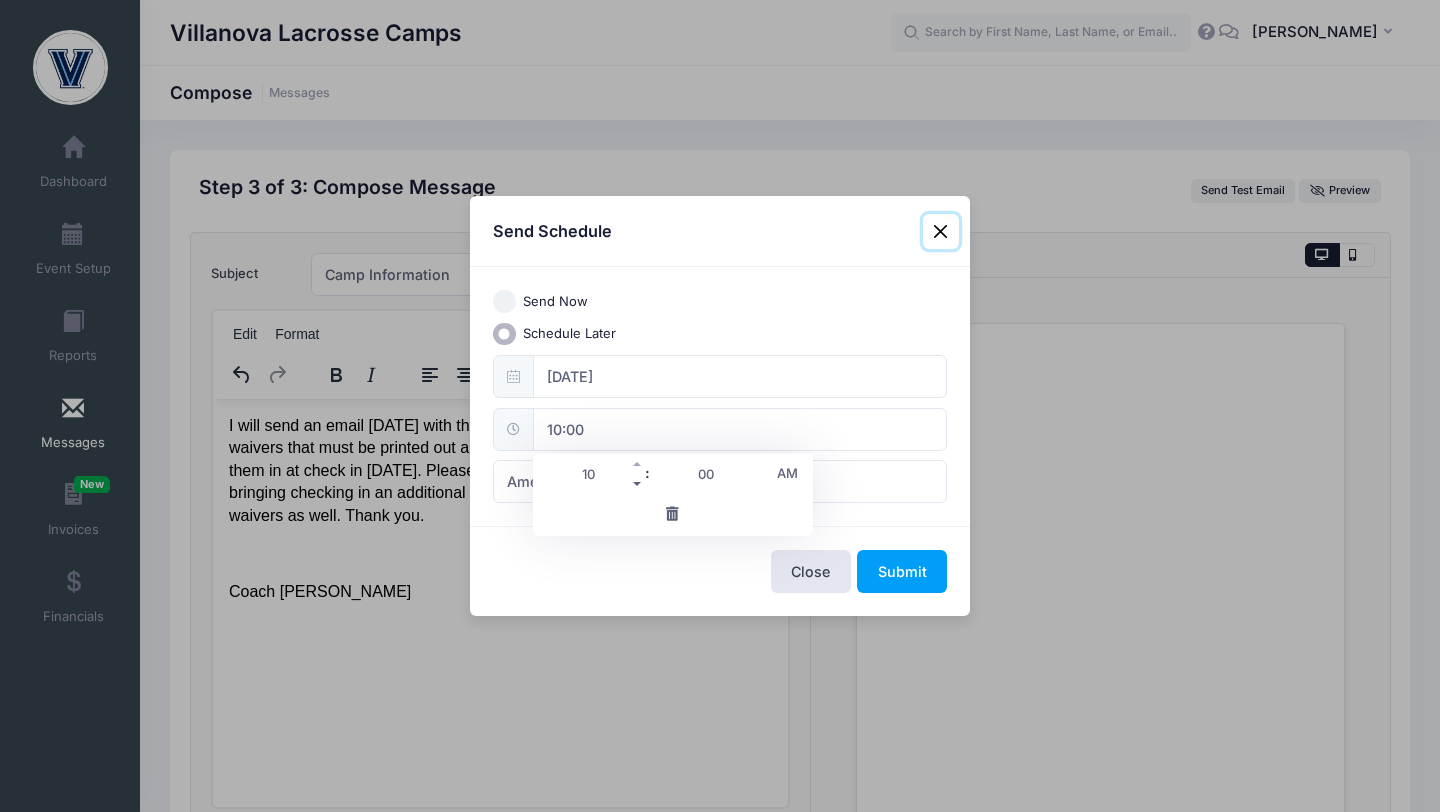 type on "09:00" 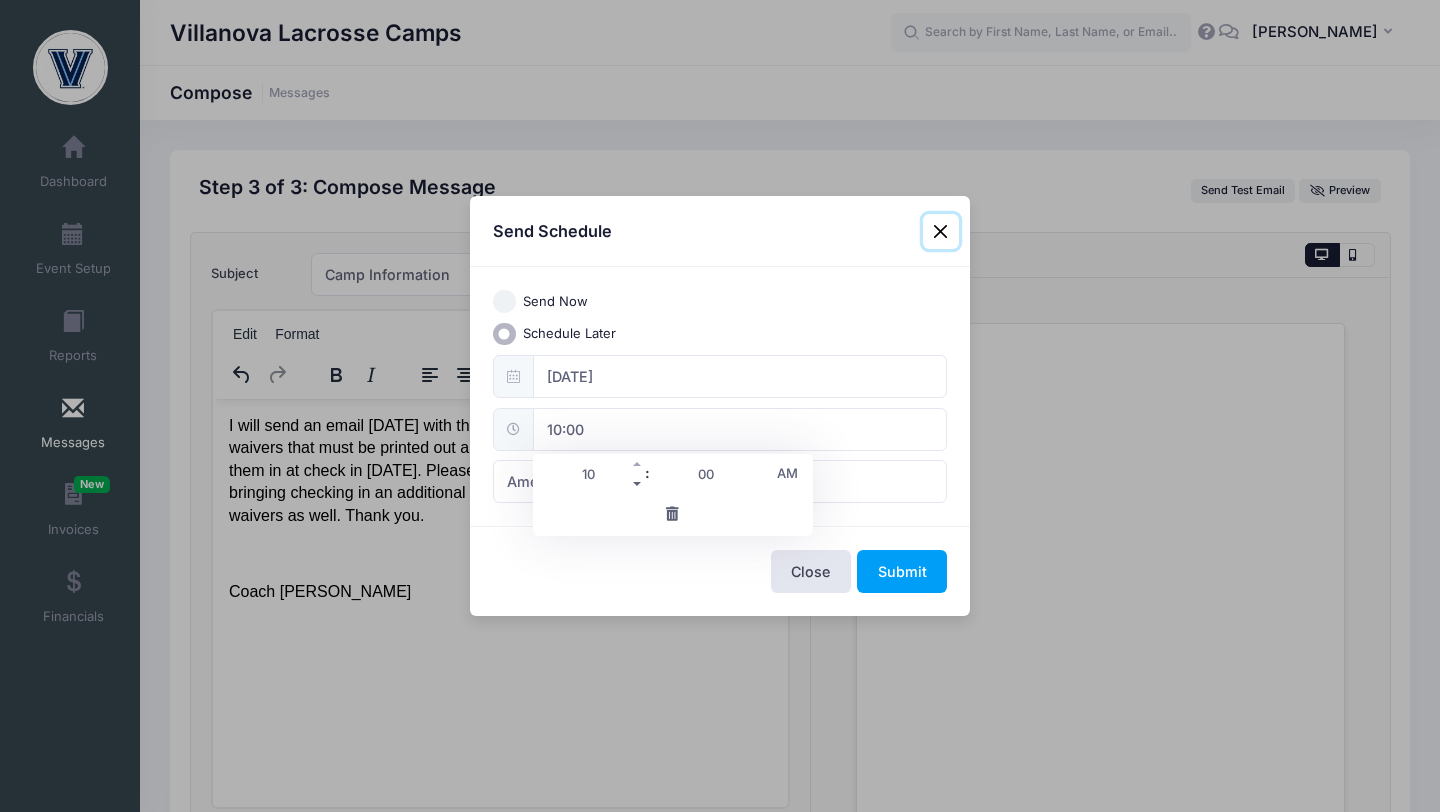 type on "09" 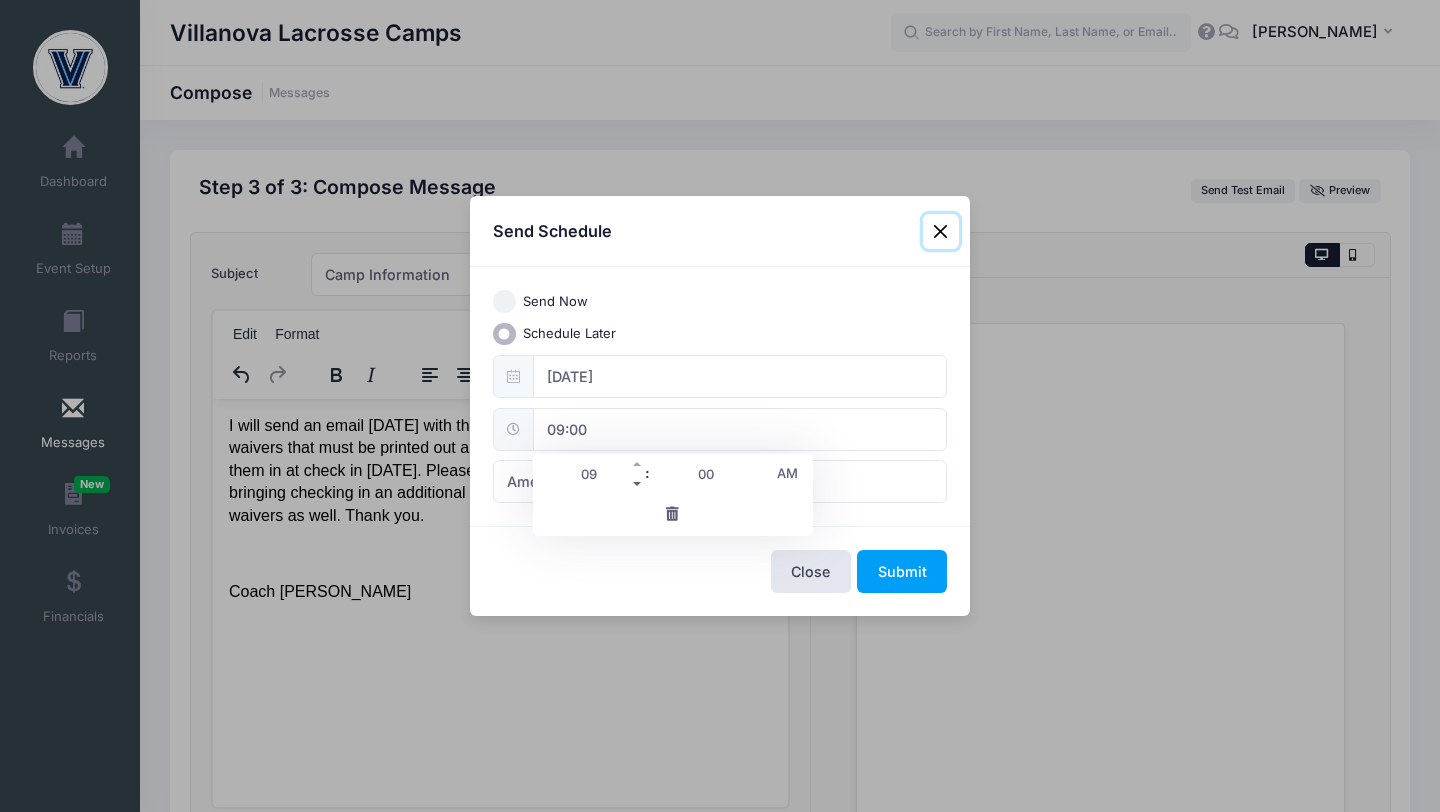 click at bounding box center (638, 484) 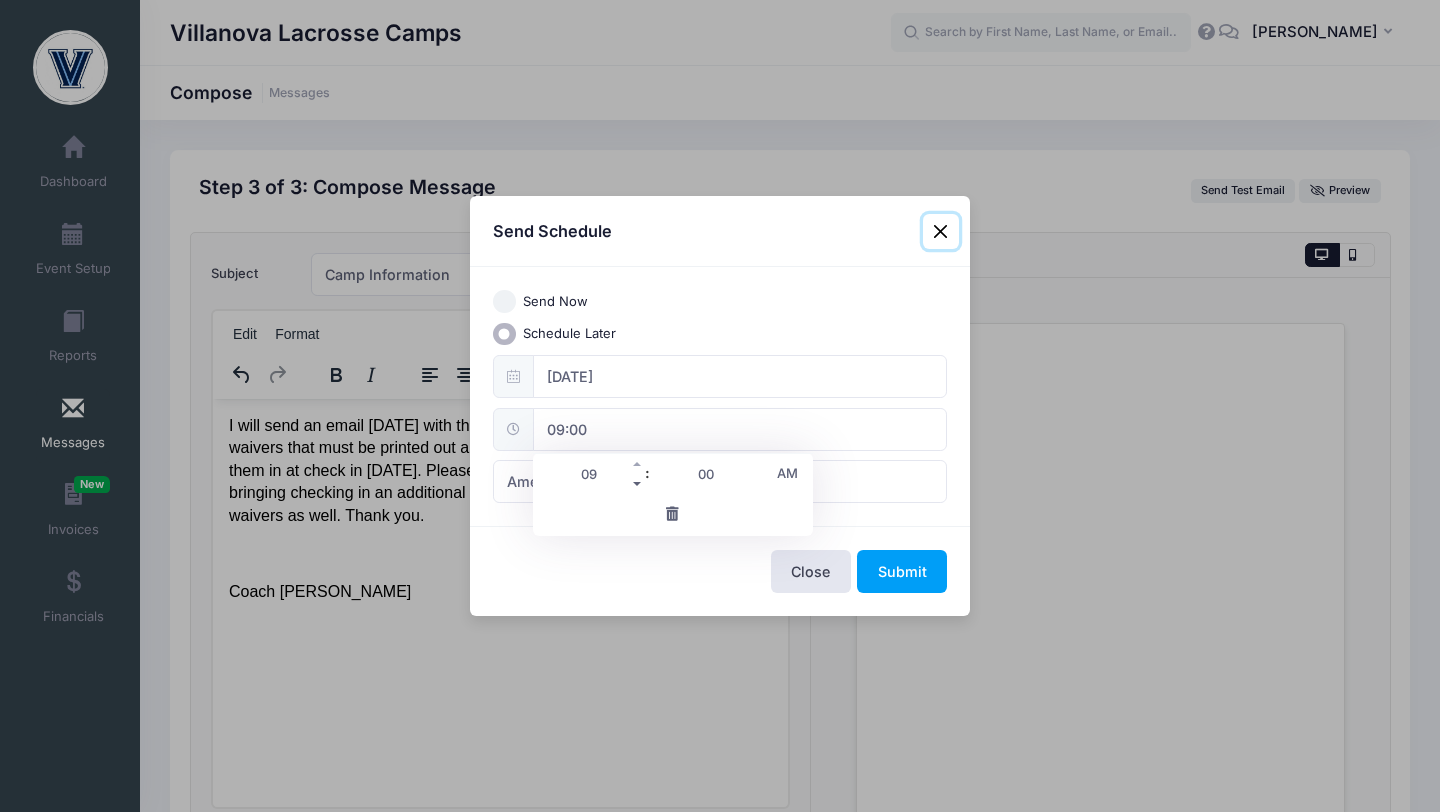 type on "08" 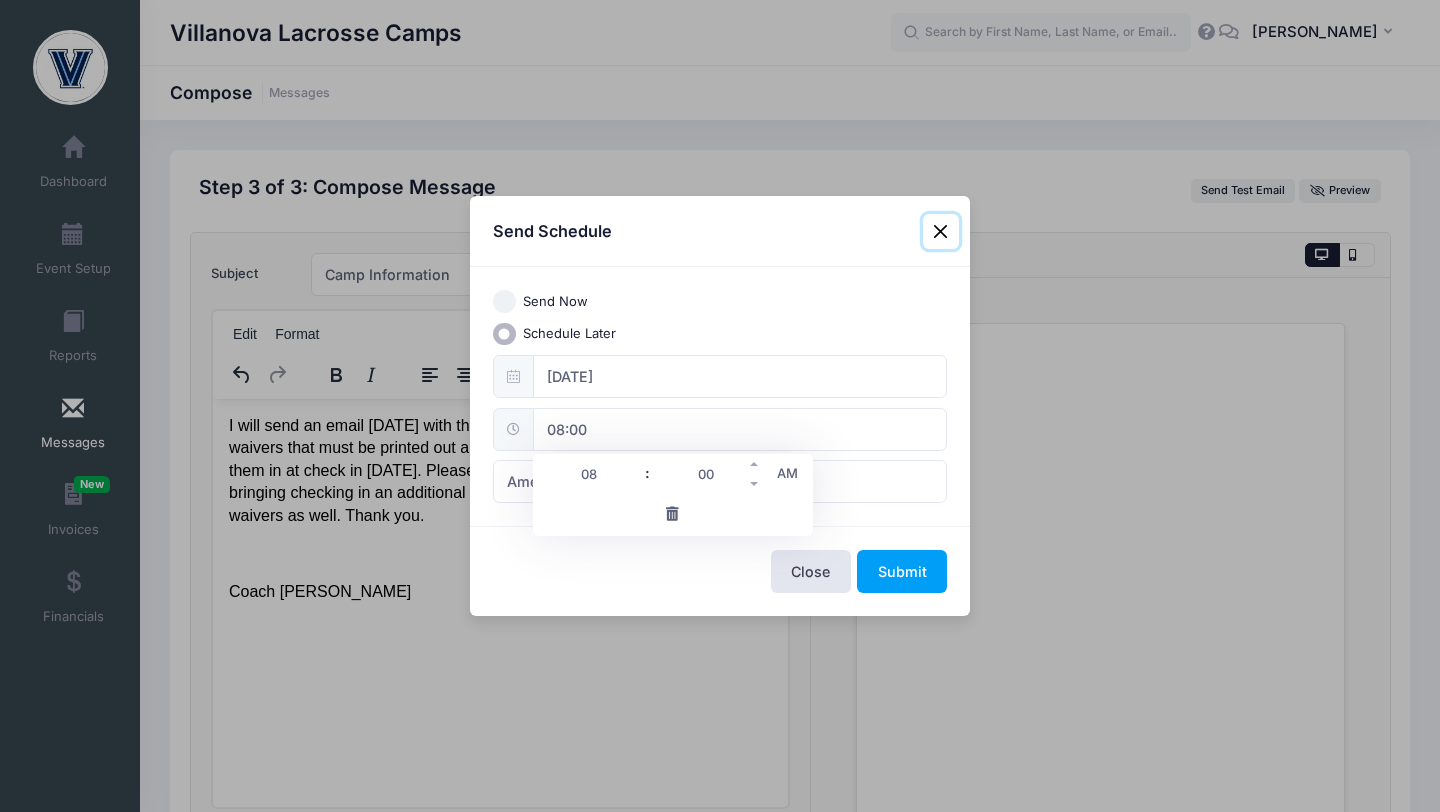 click on "00" at bounding box center [706, 474] 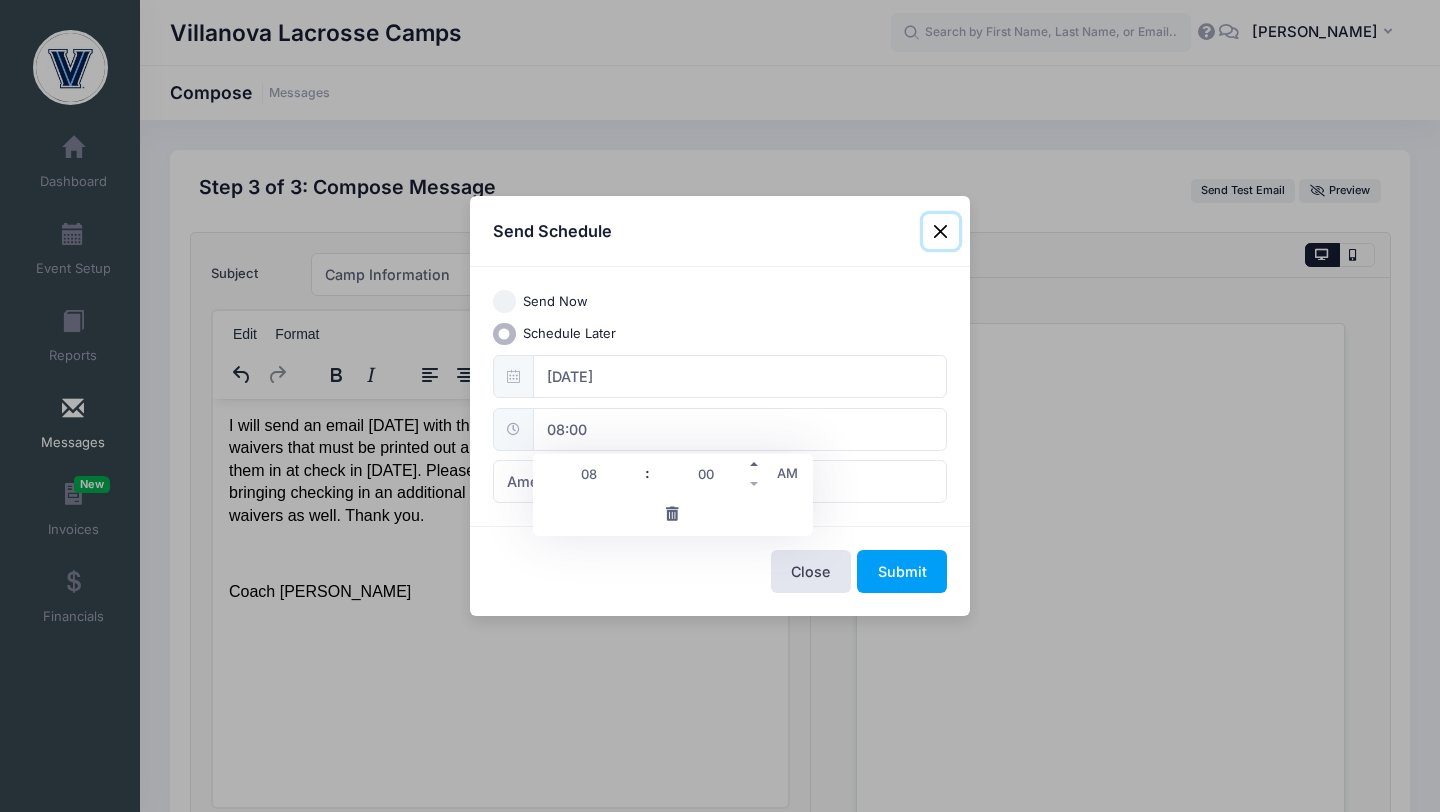 click at bounding box center [755, 464] 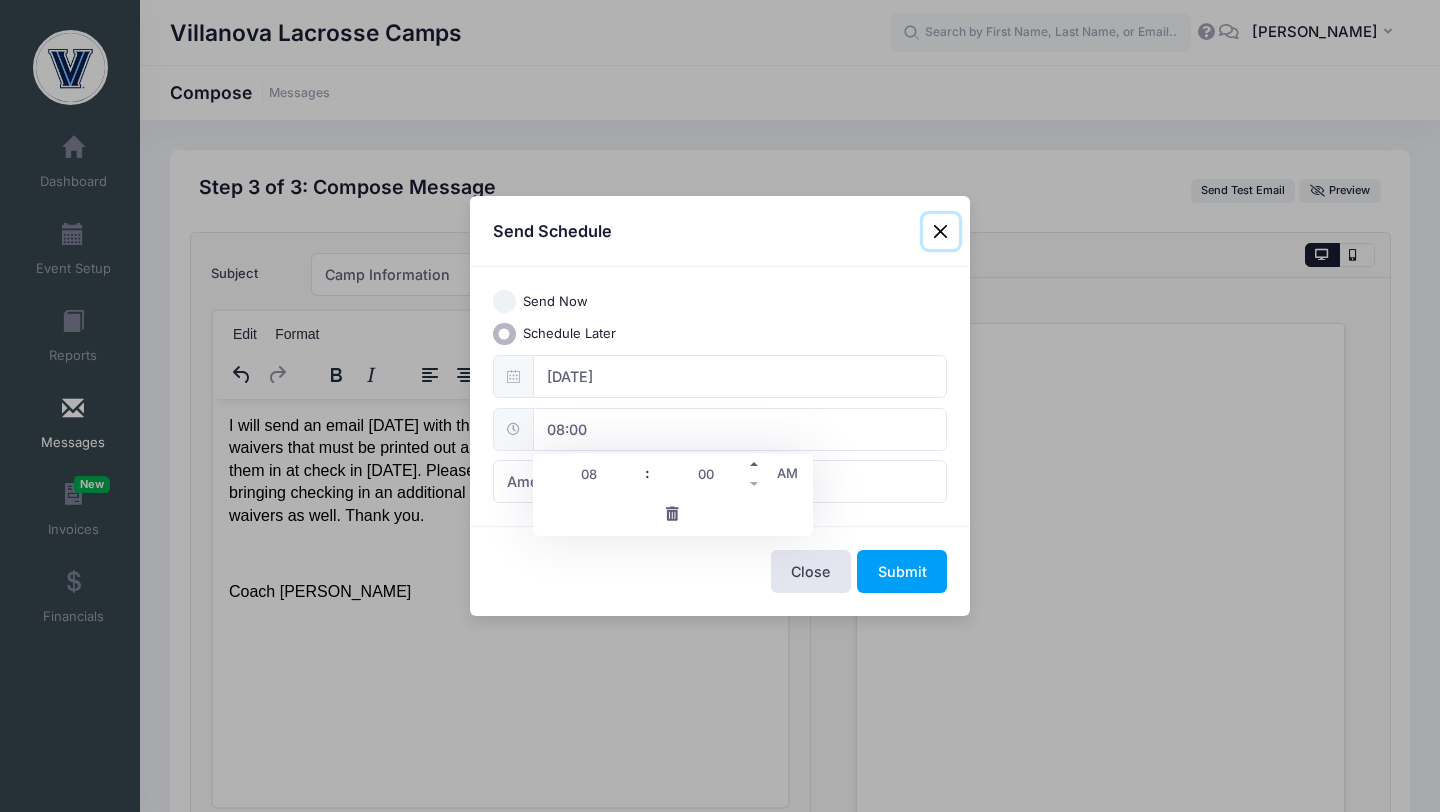 type on "08:05" 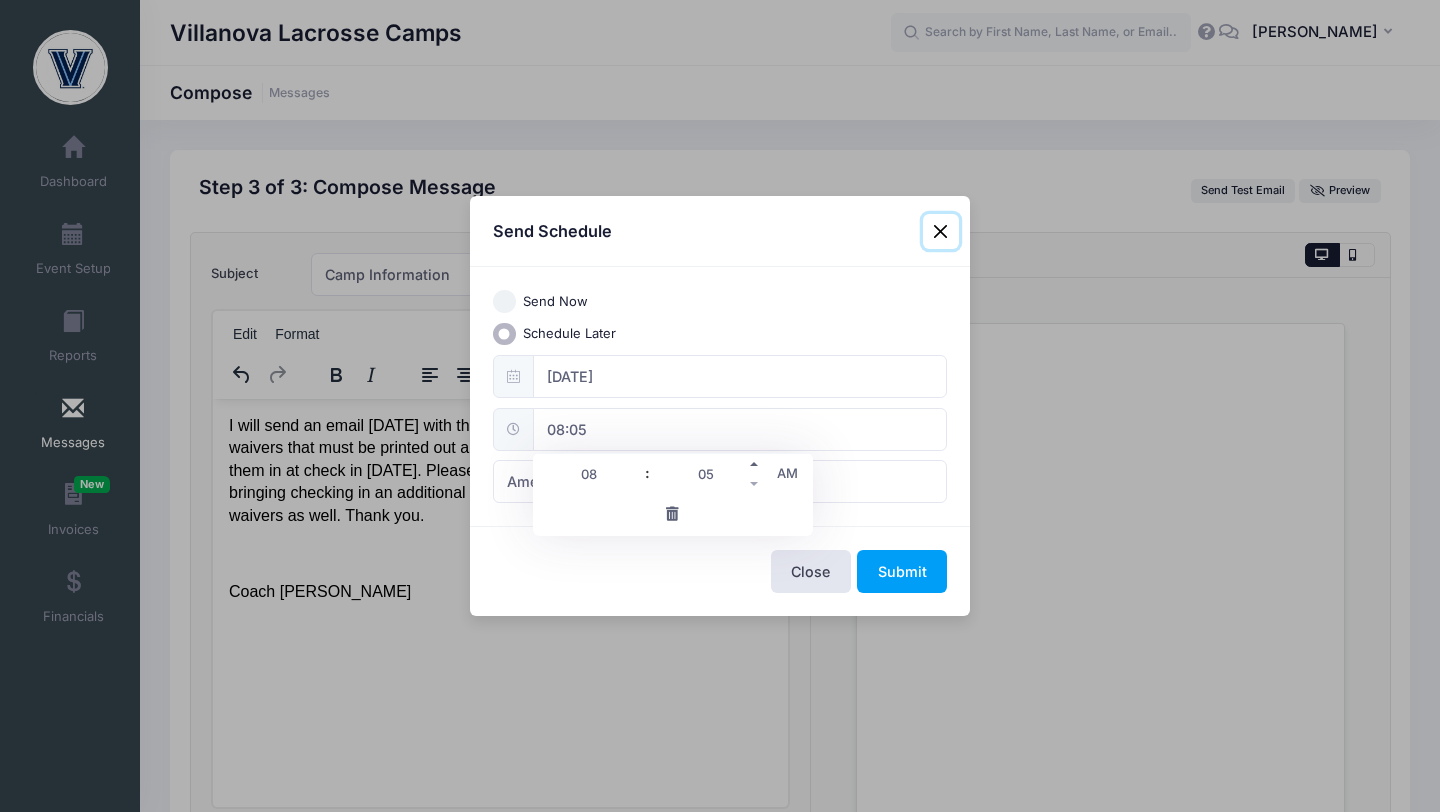 click at bounding box center [755, 464] 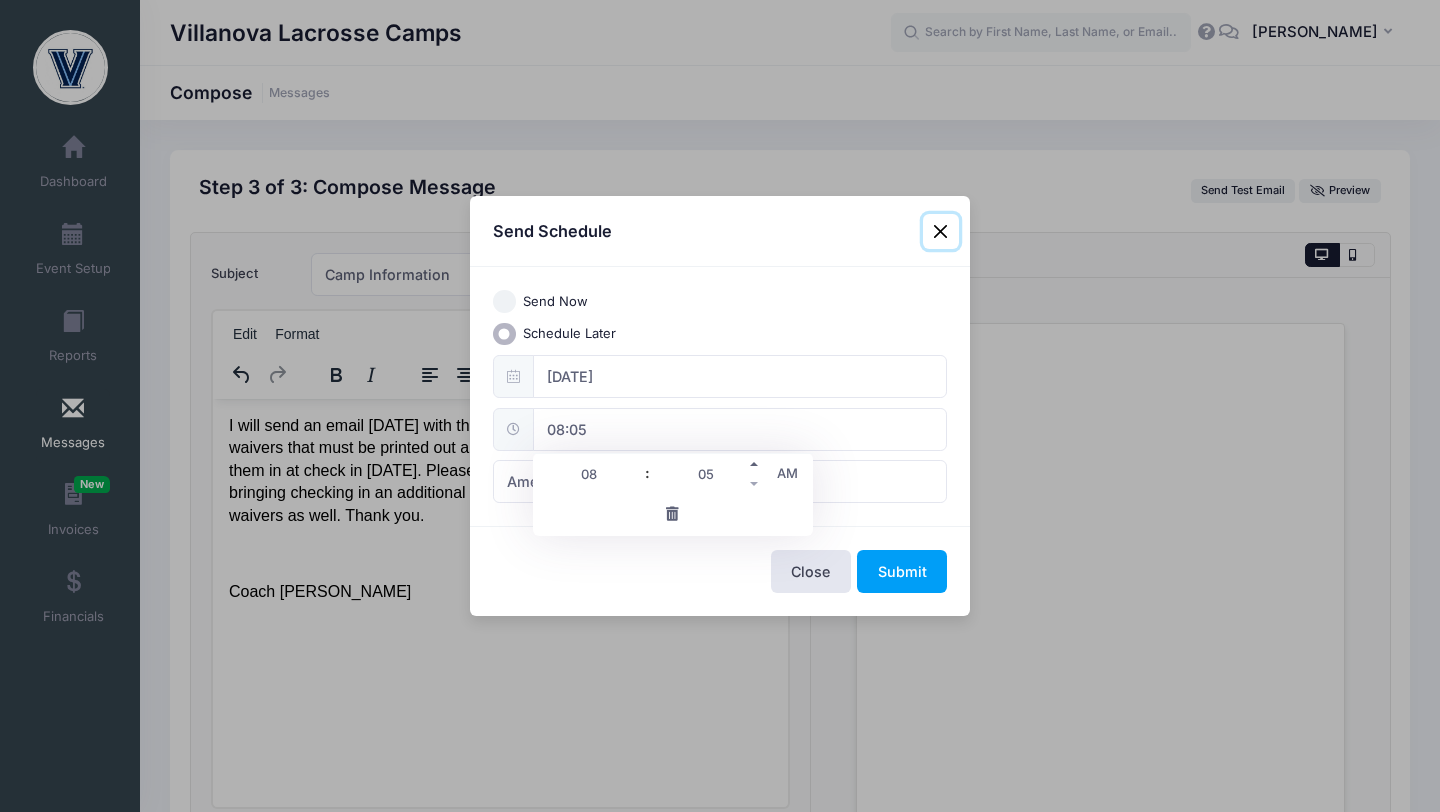 type on "08:10" 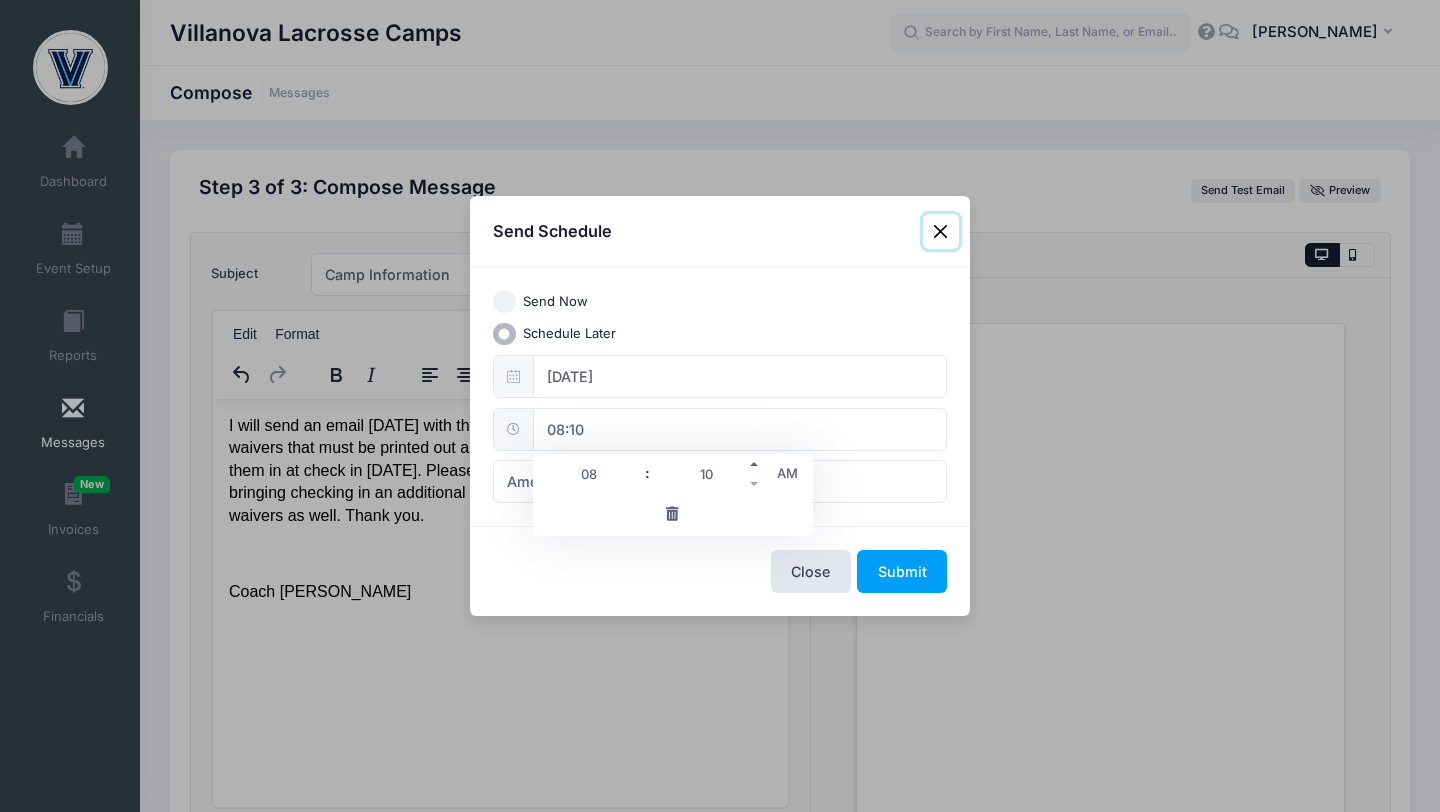 click at bounding box center (755, 464) 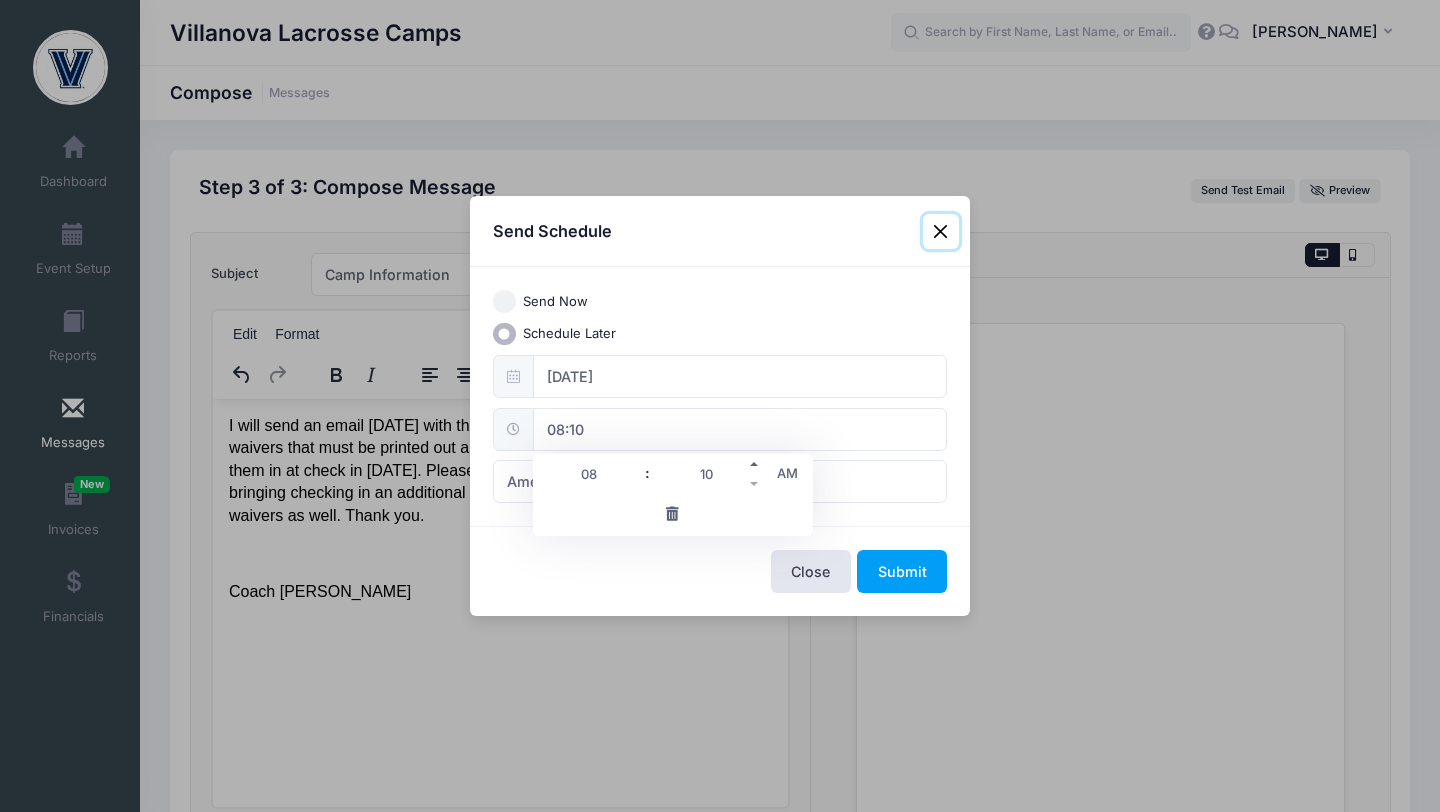 type on "08:15" 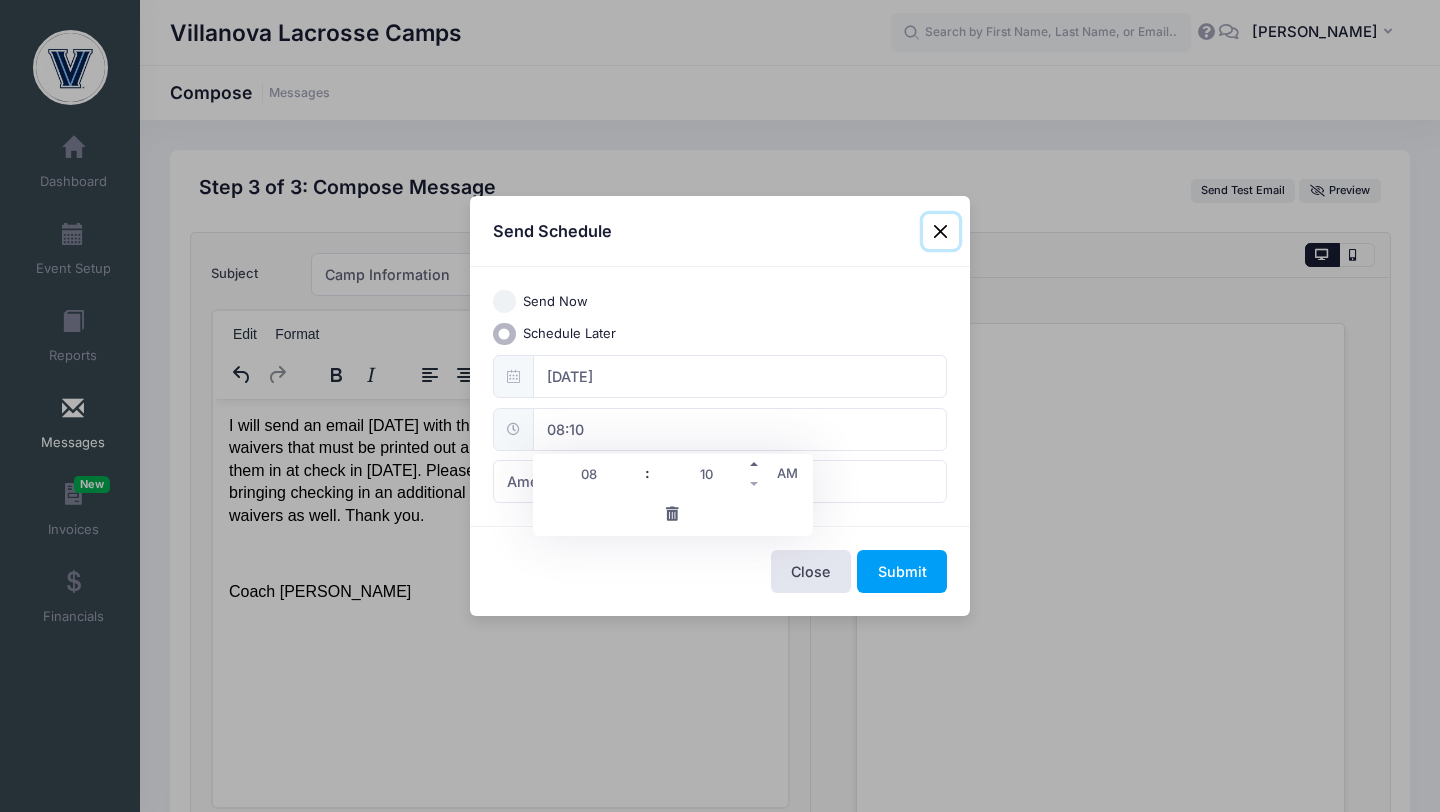 type on "15" 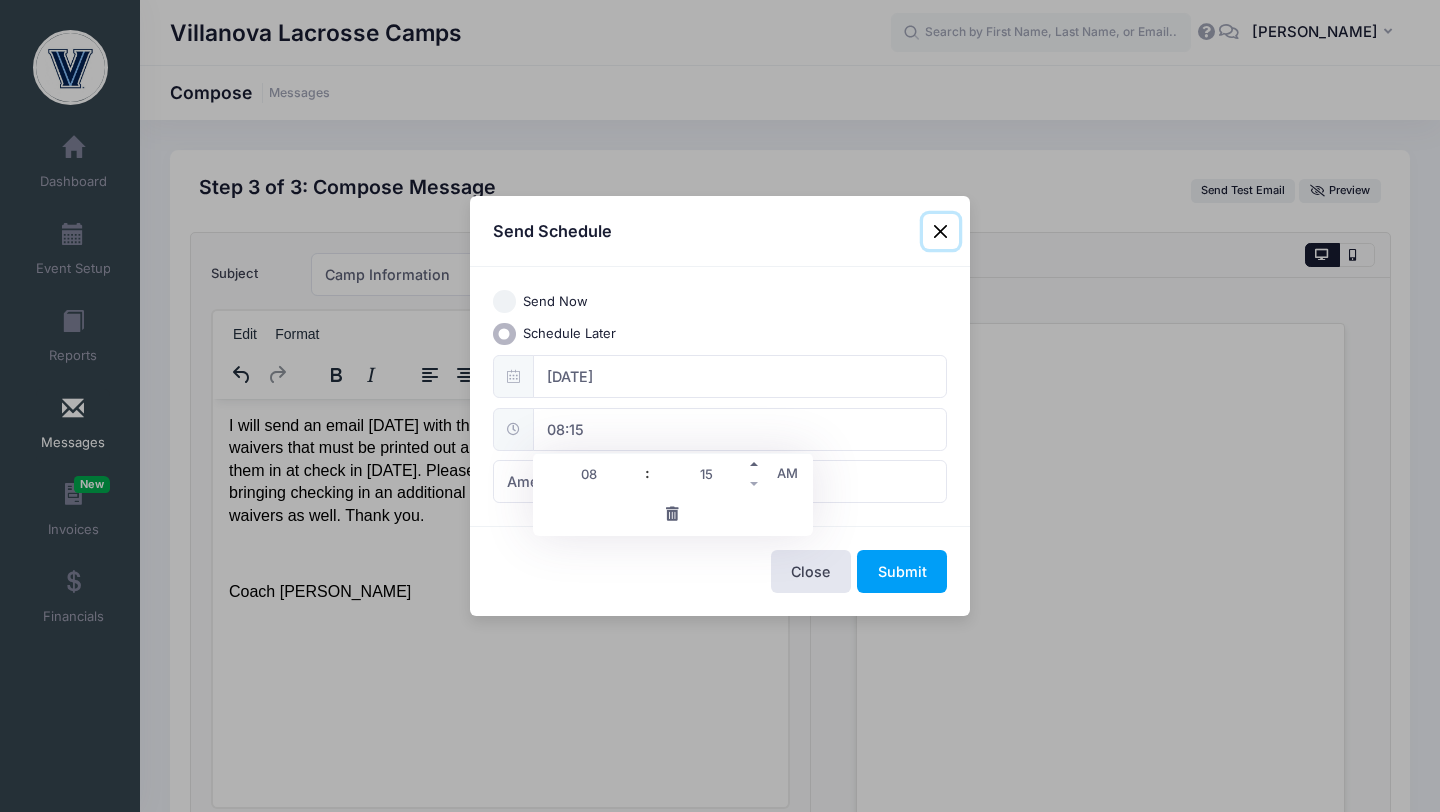 click at bounding box center (755, 464) 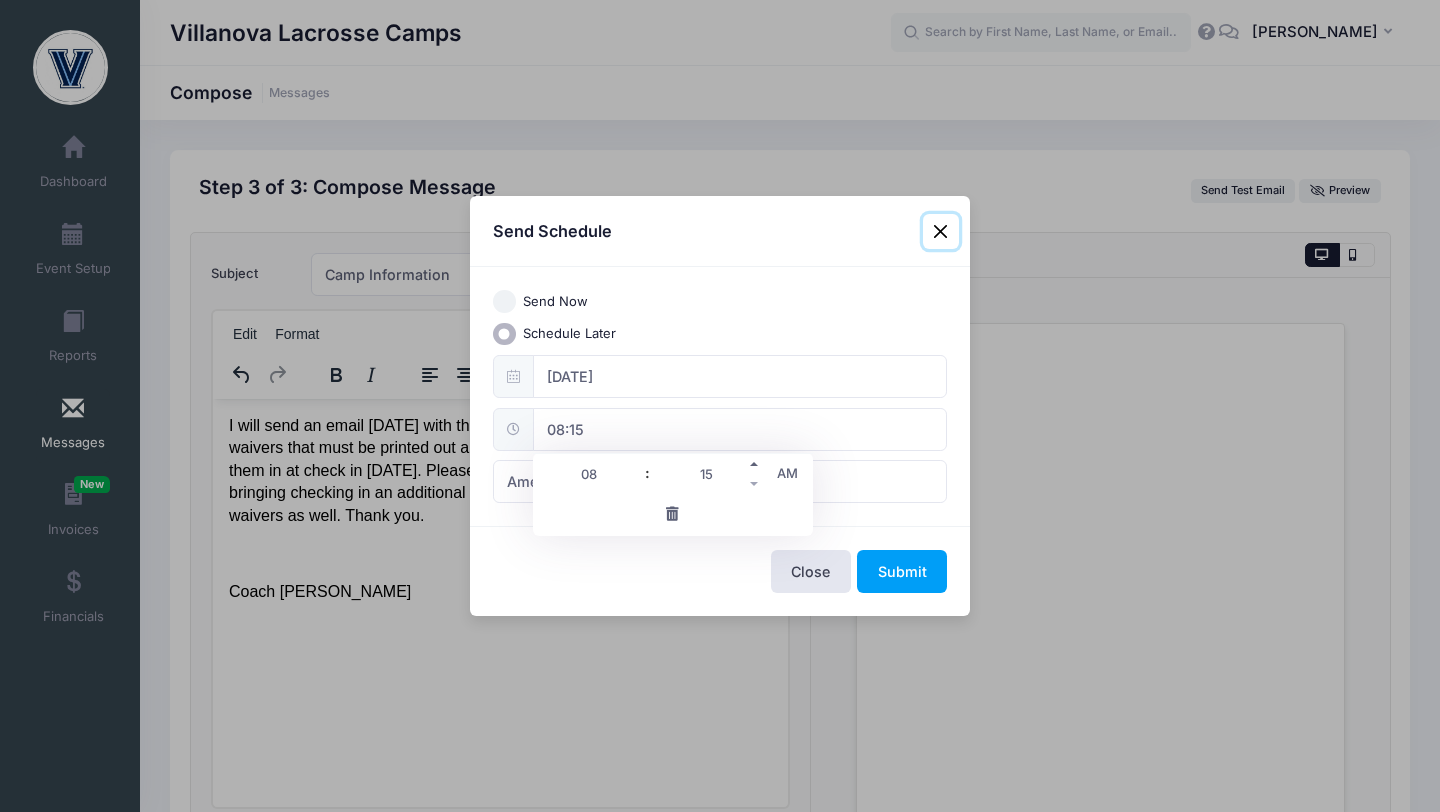 type on "08:20" 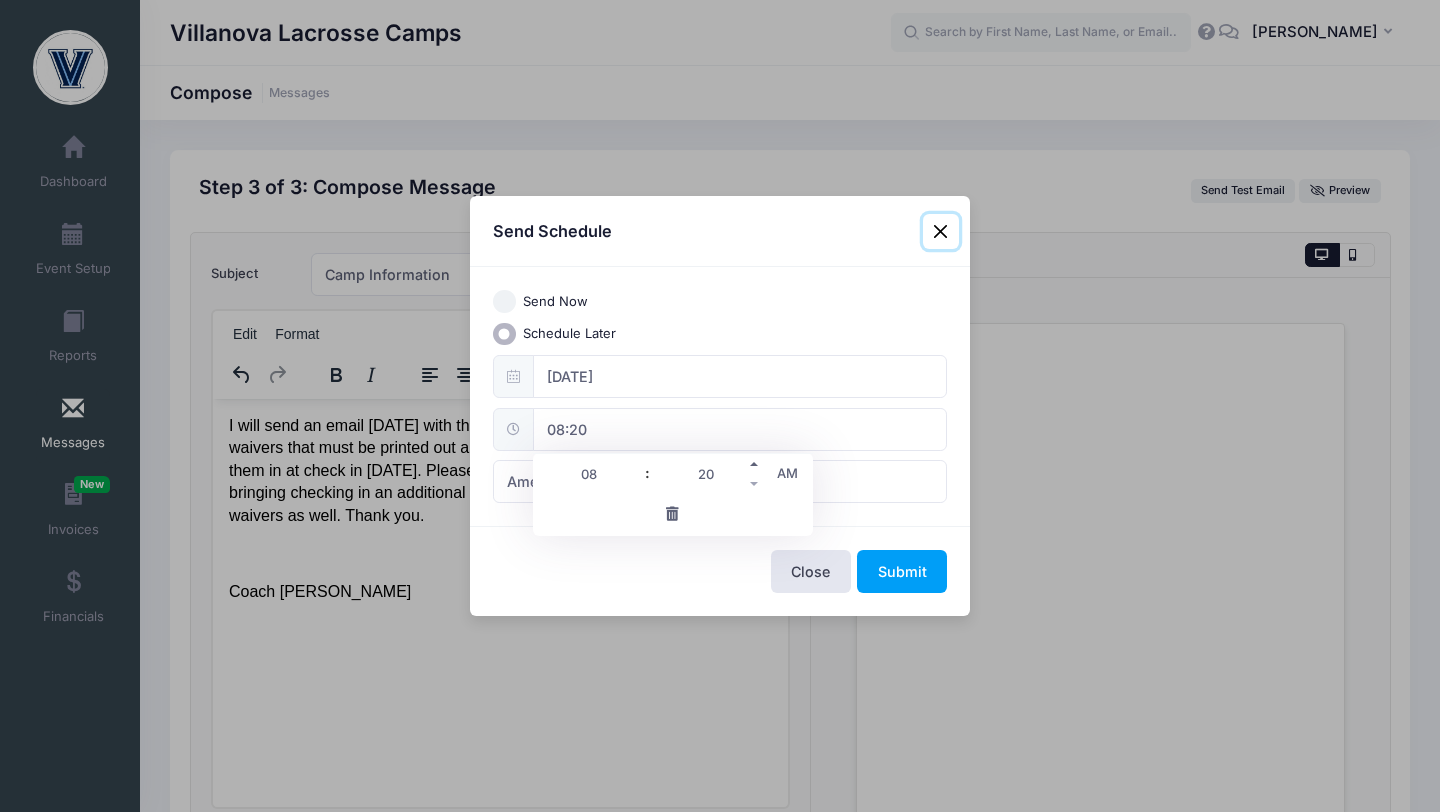 click at bounding box center [755, 464] 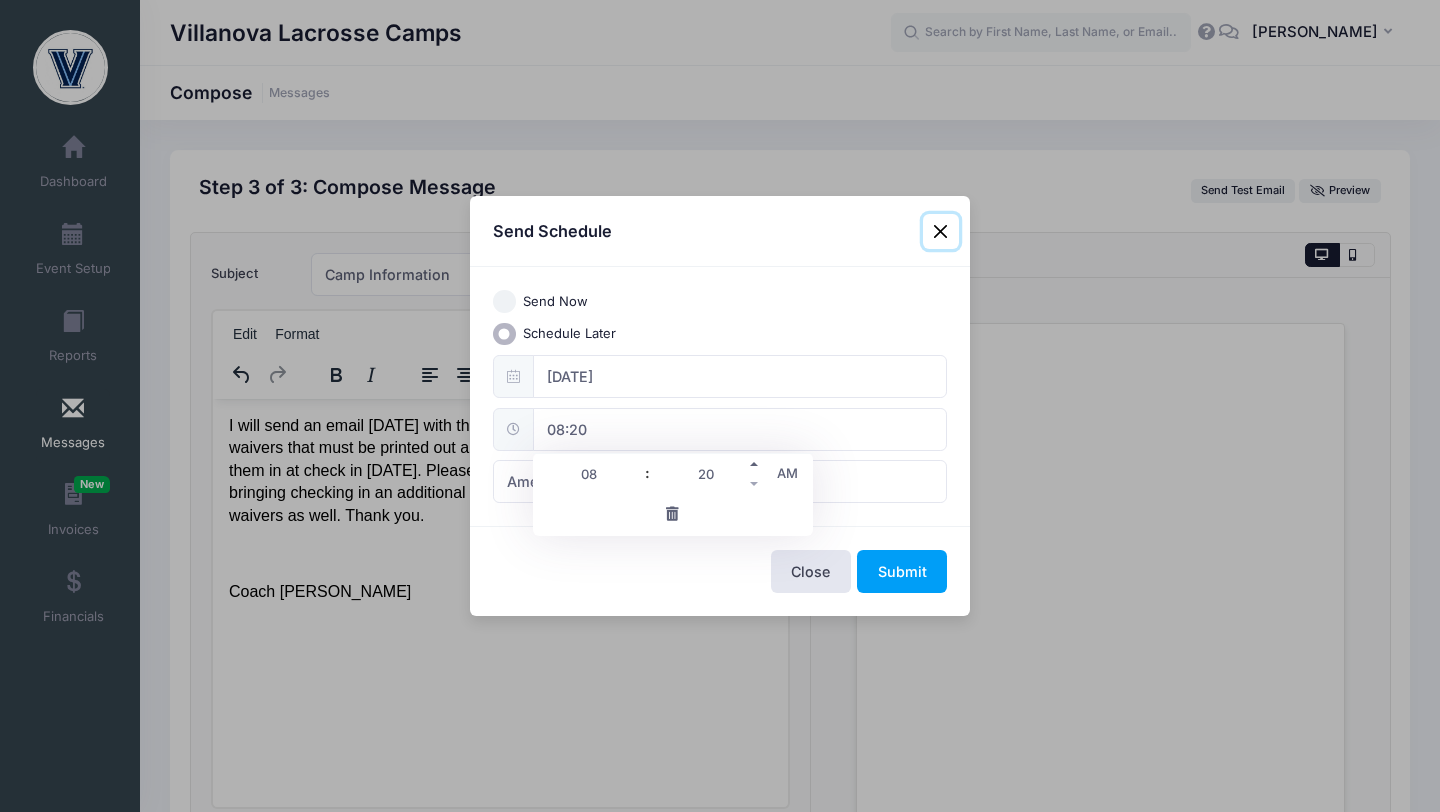 type on "08:25" 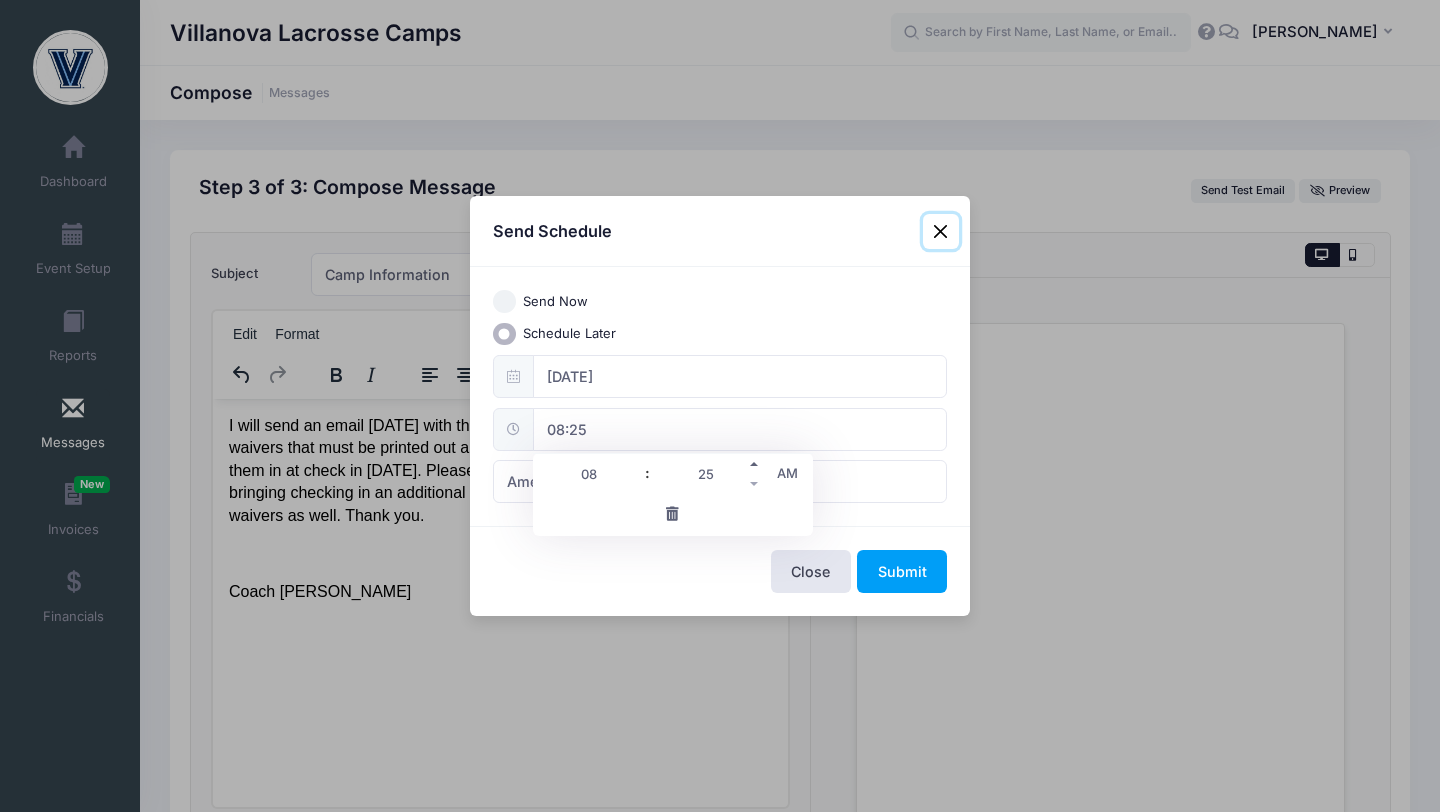 click at bounding box center [755, 464] 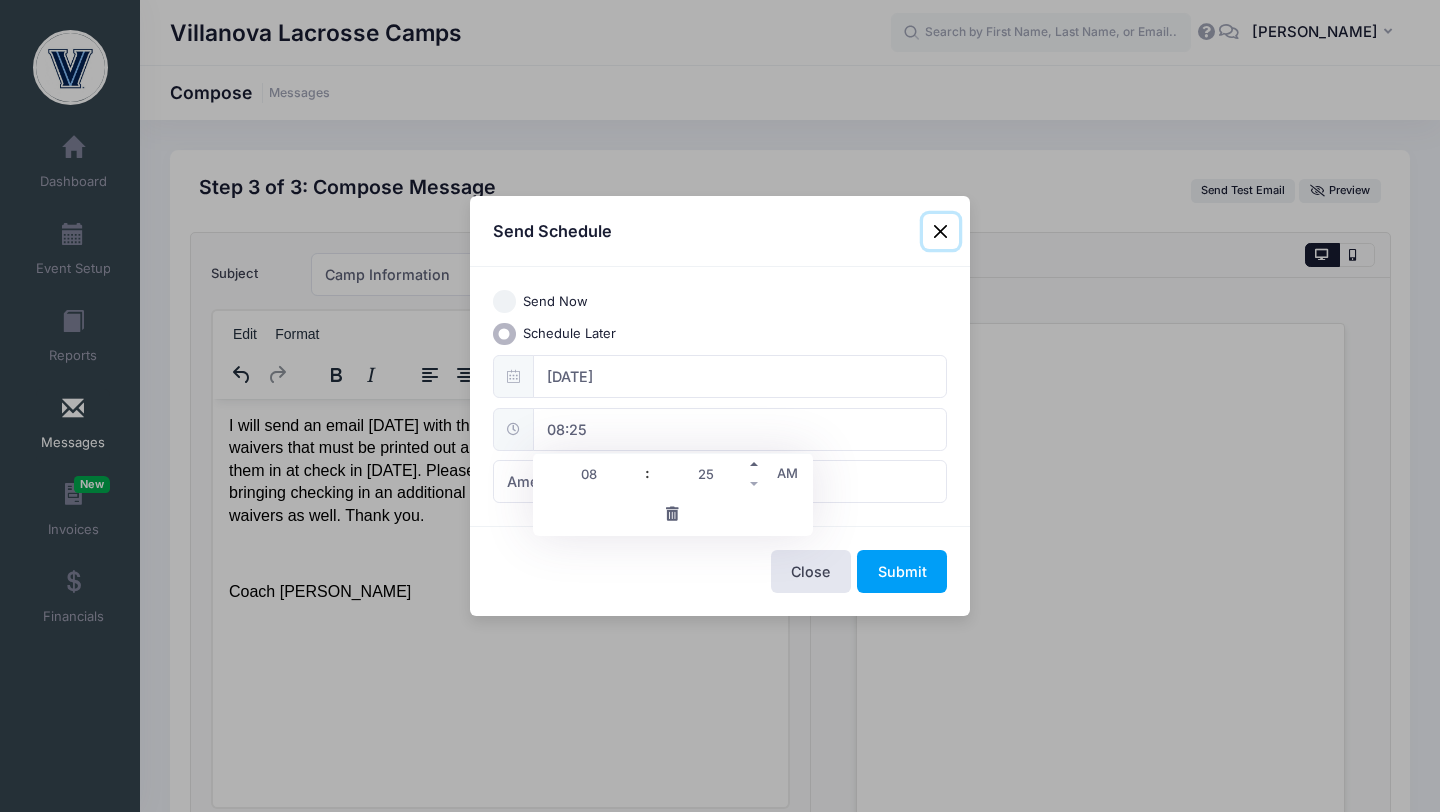 type on "08:30" 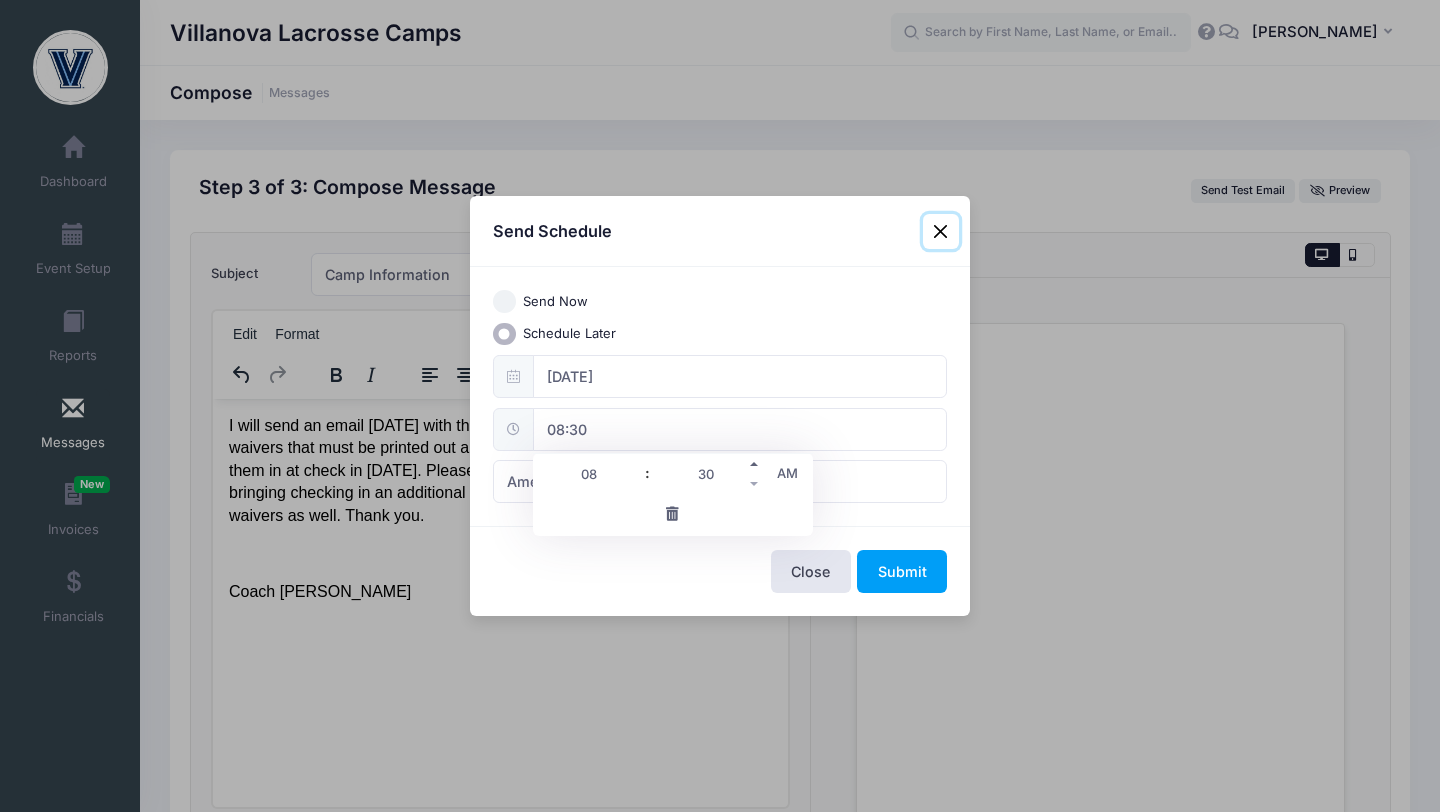 click at bounding box center [755, 464] 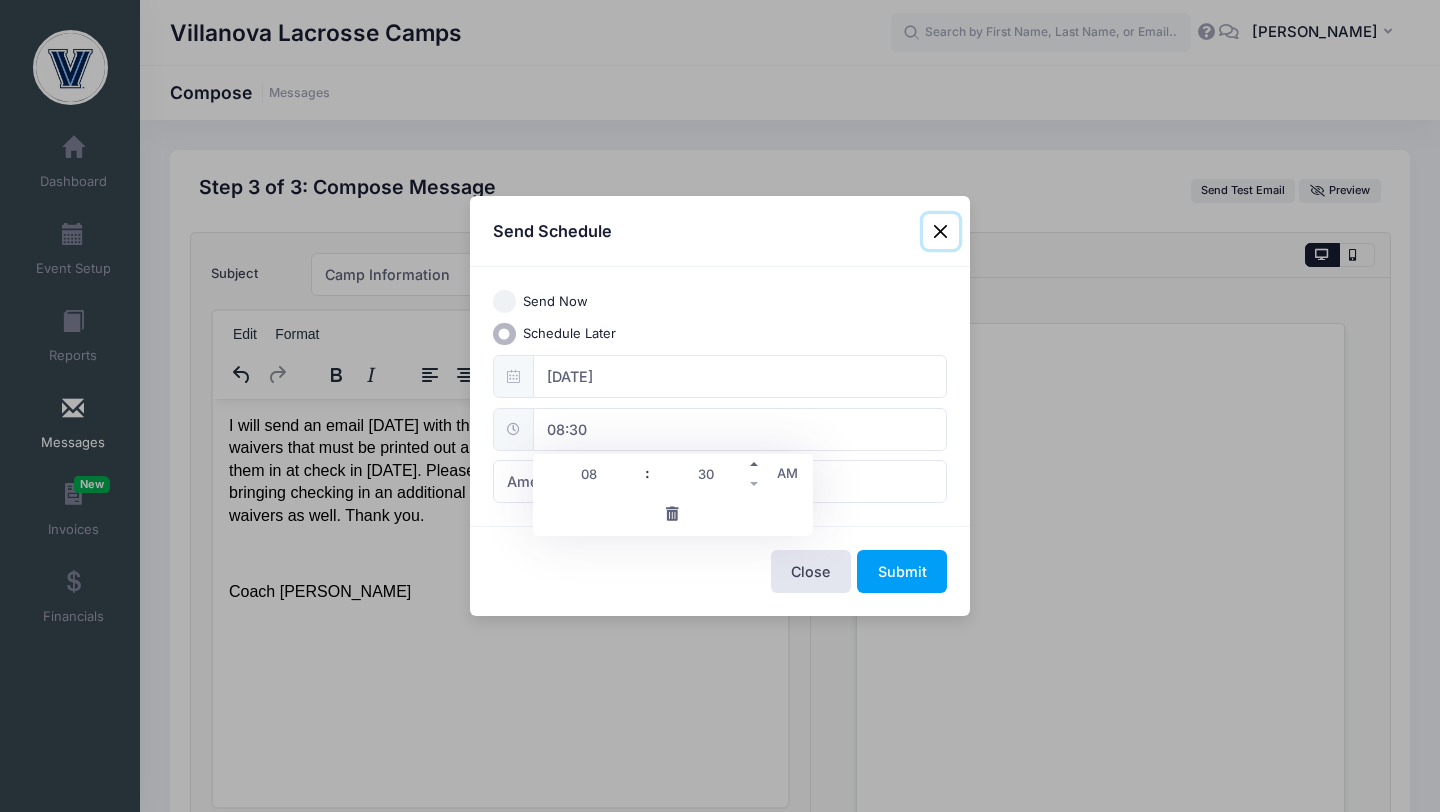 type on "35" 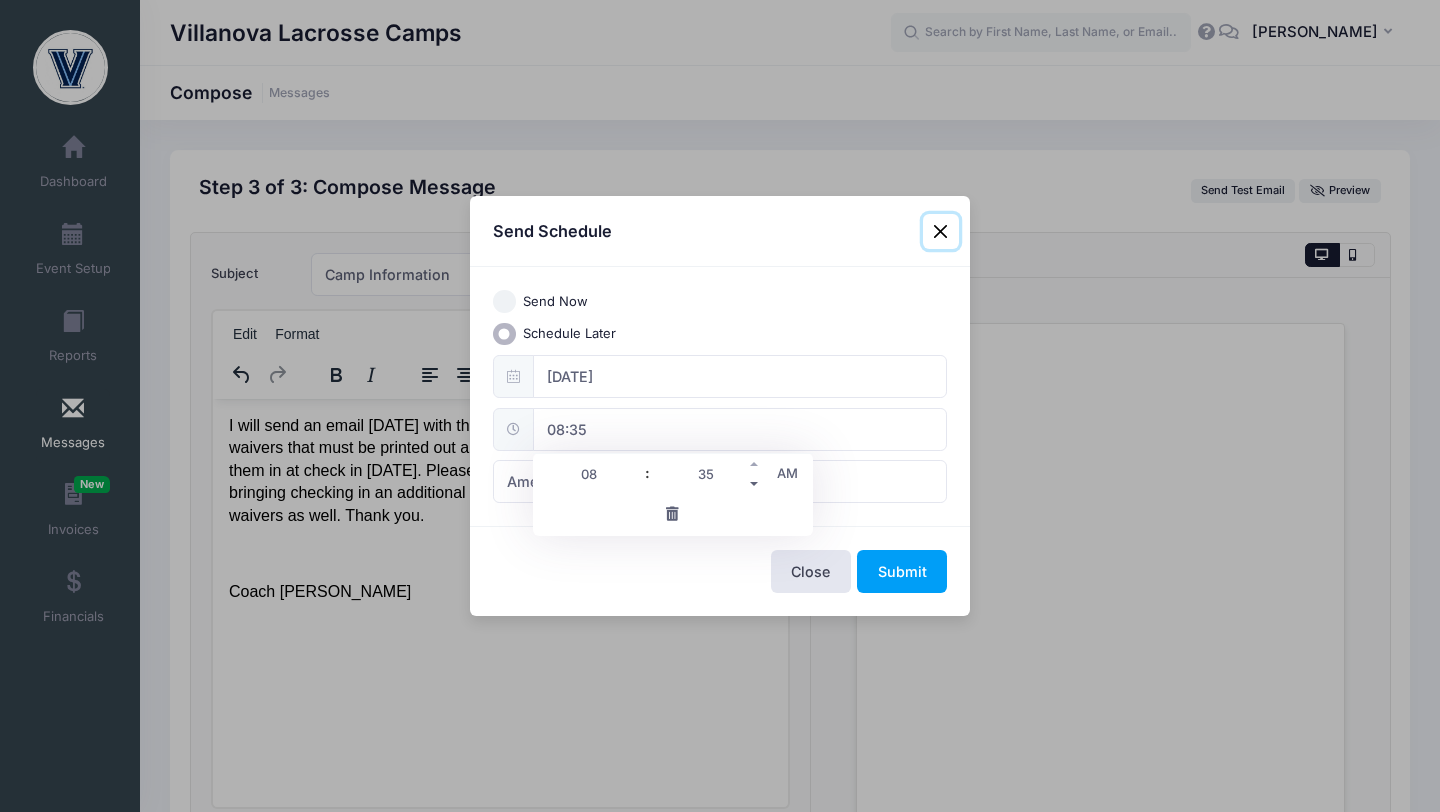 click at bounding box center (755, 484) 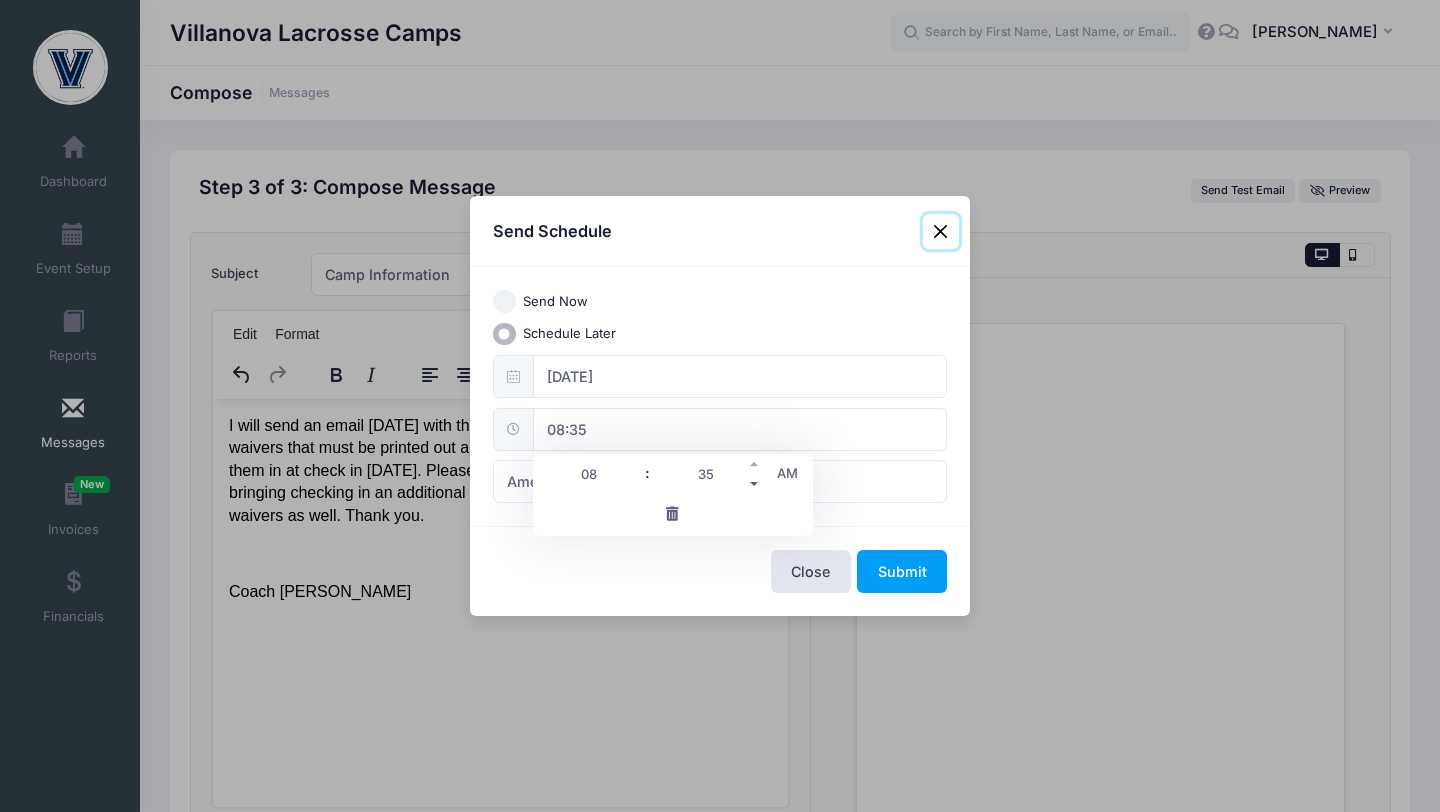 type on "08:30" 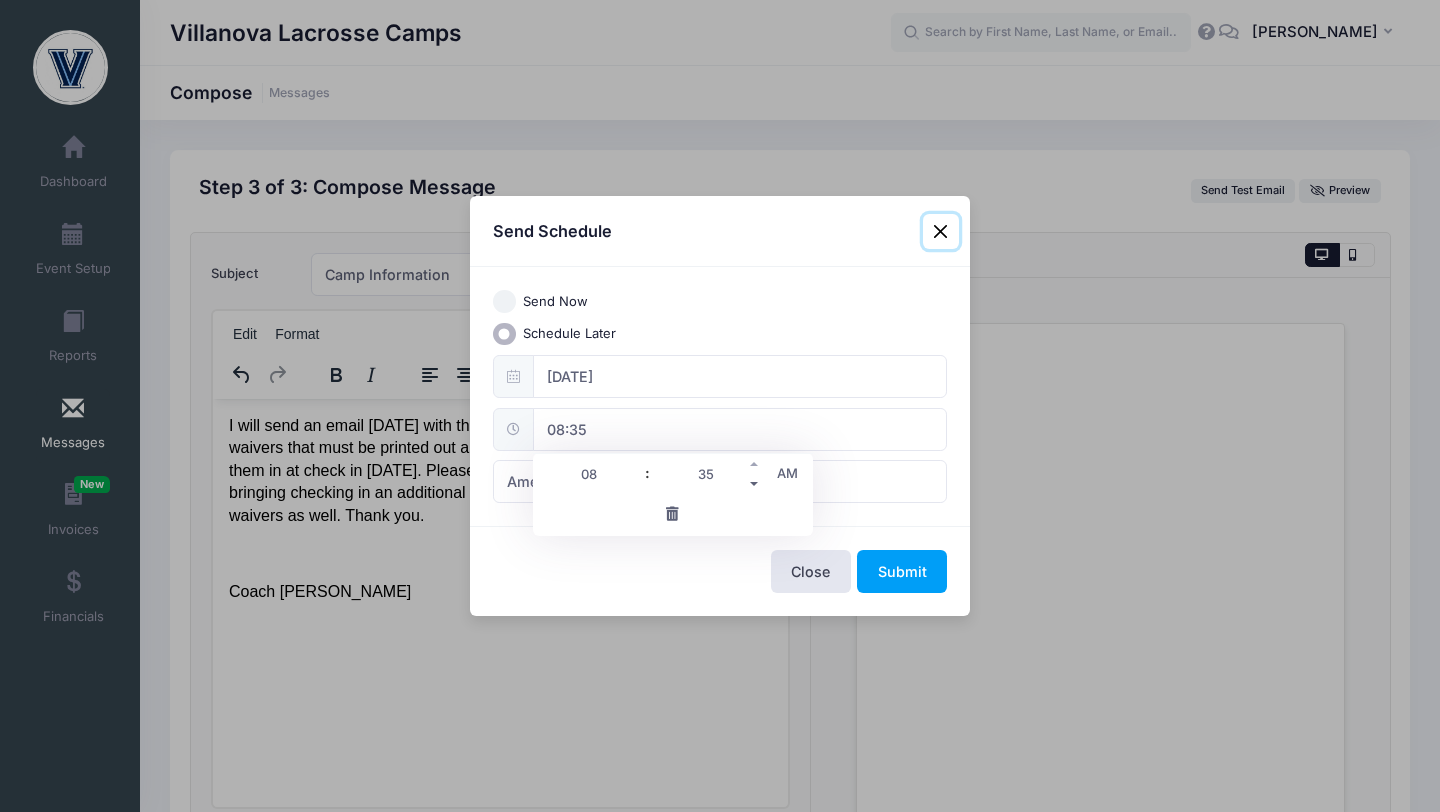 type on "30" 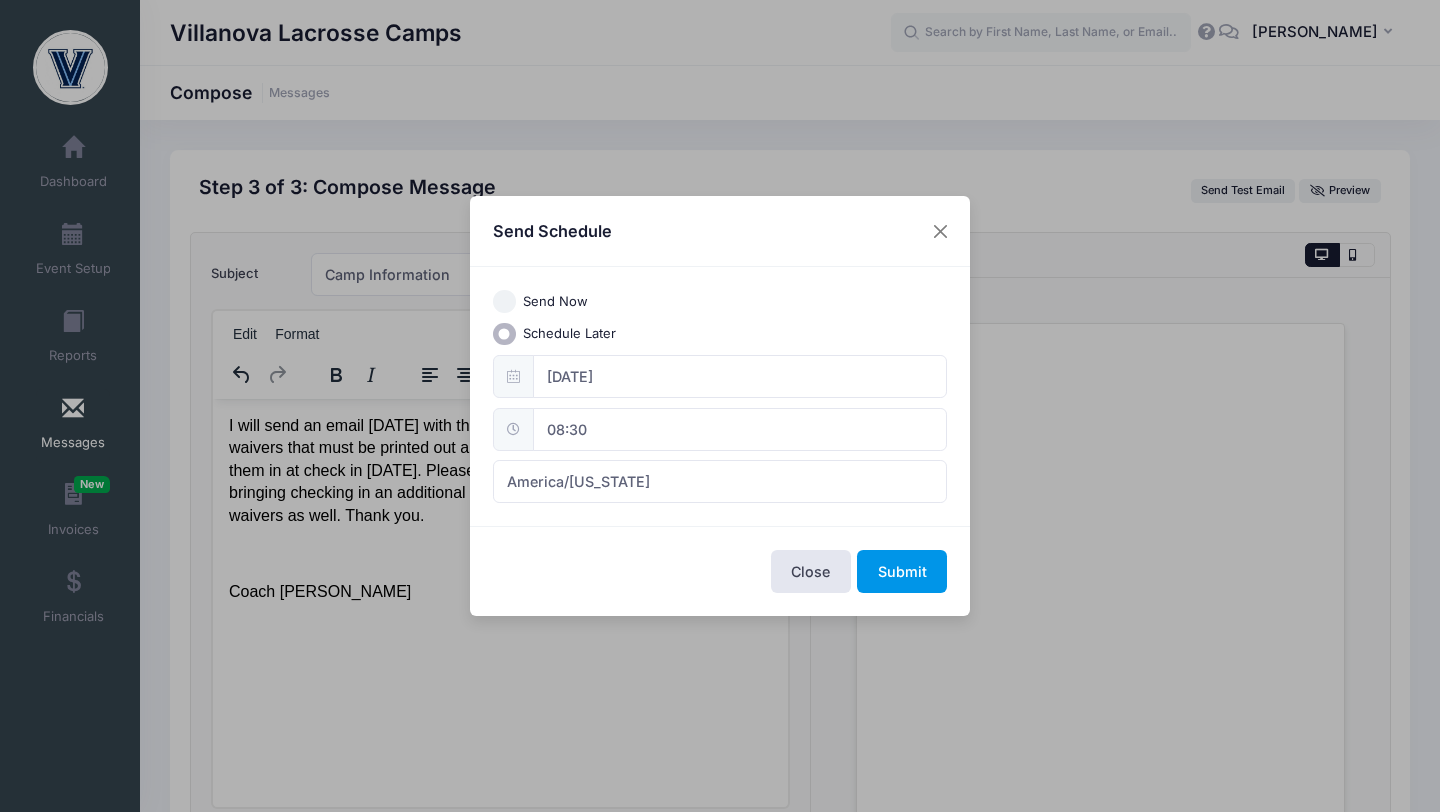click on "Submit" at bounding box center [902, 571] 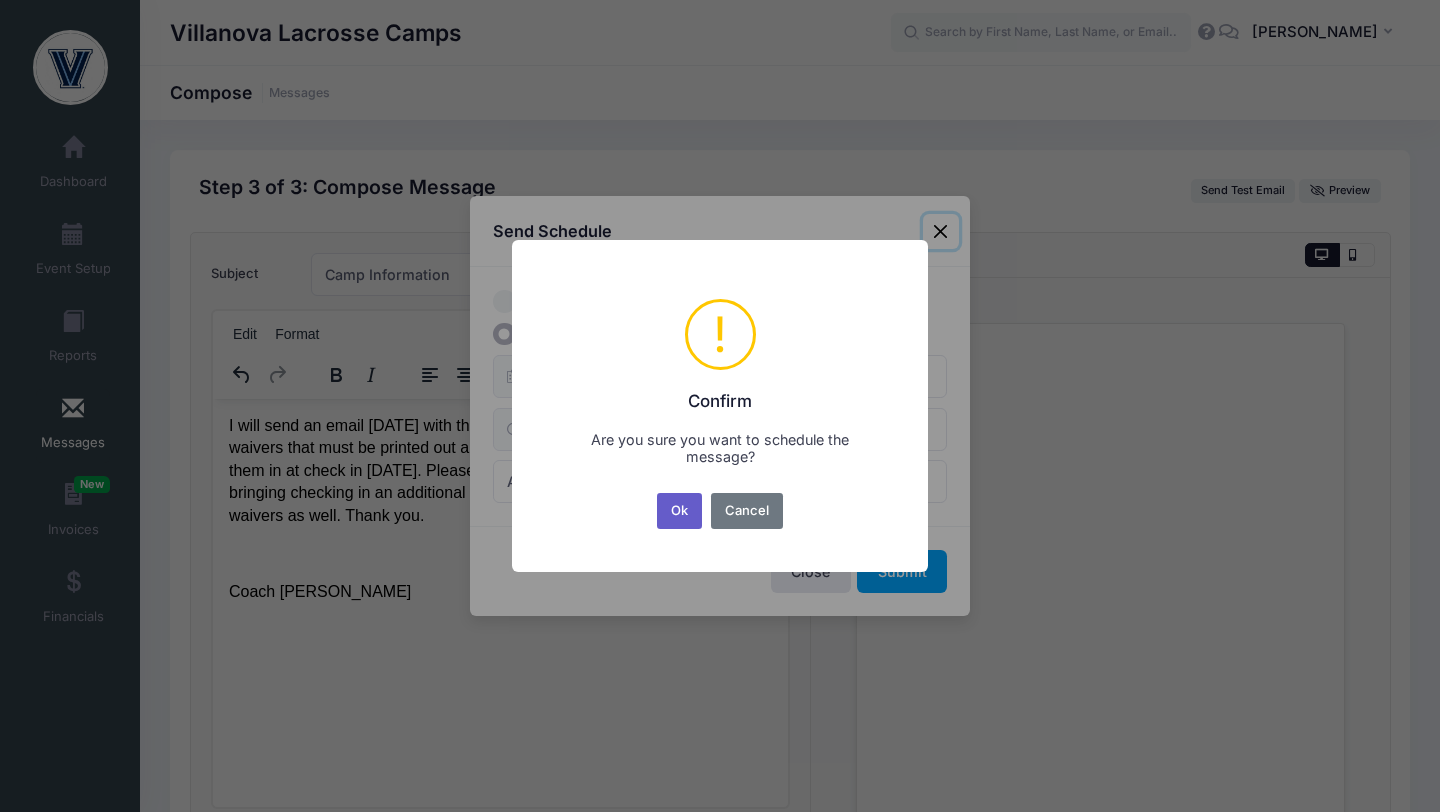 click on "Ok" at bounding box center (680, 511) 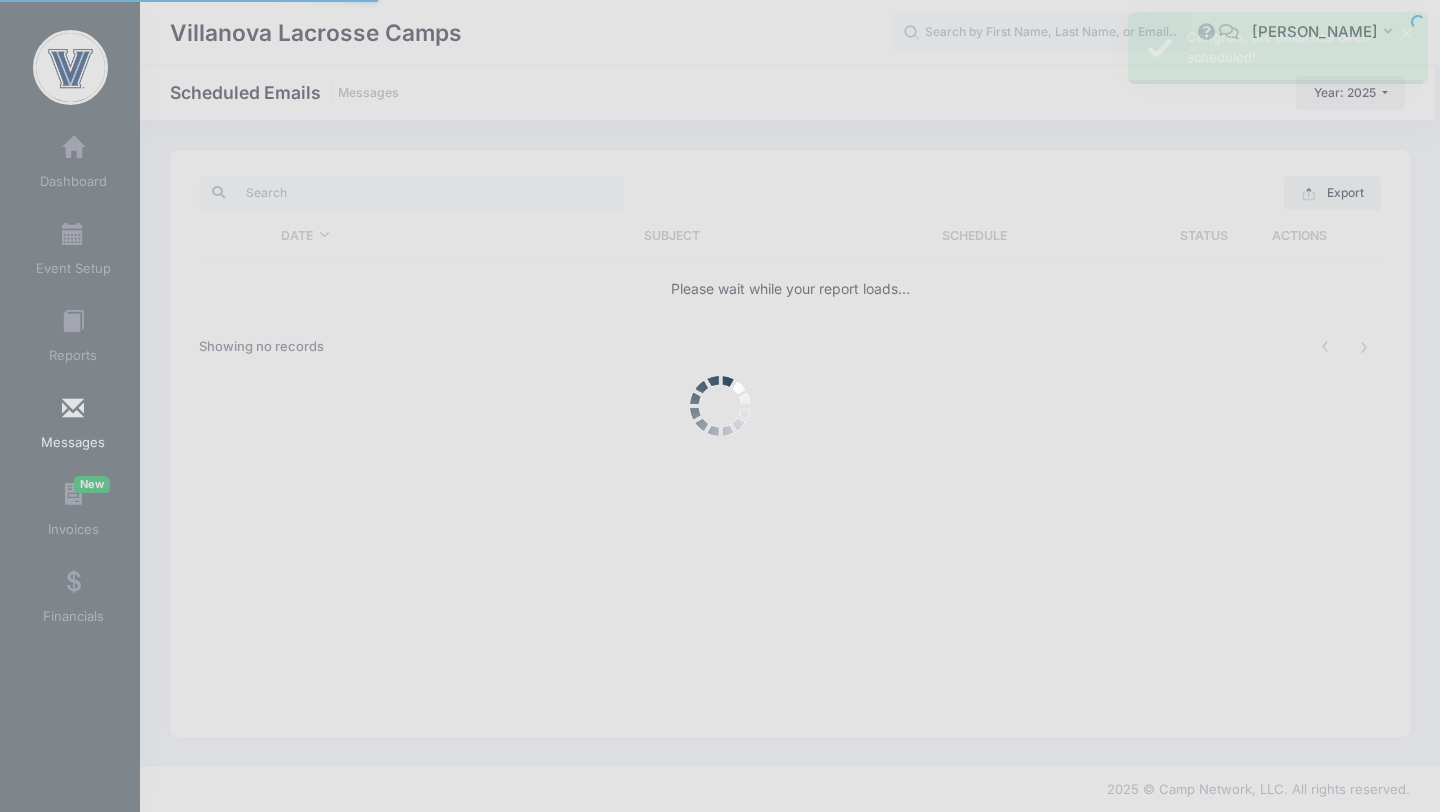 scroll, scrollTop: 0, scrollLeft: 0, axis: both 